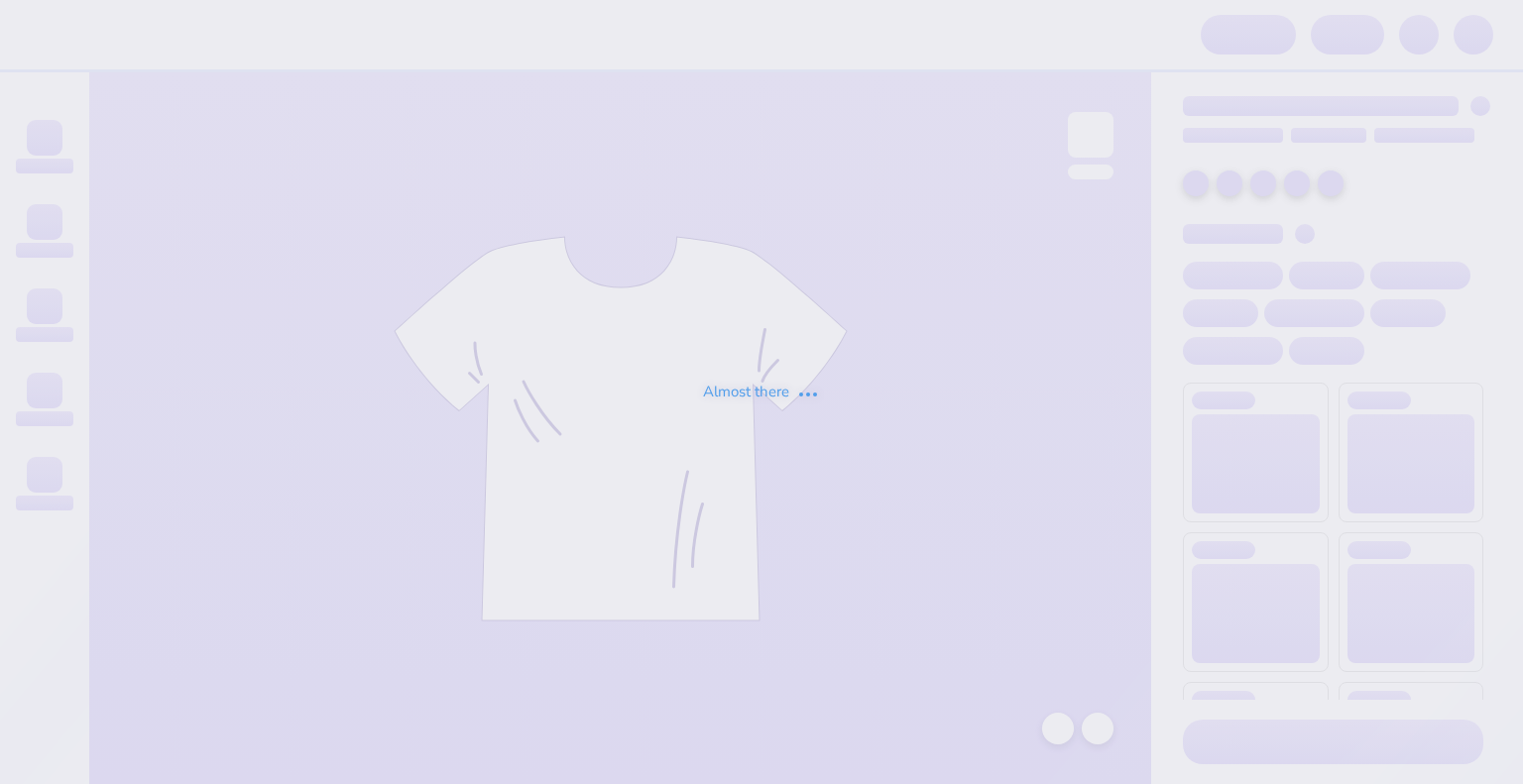 scroll, scrollTop: 0, scrollLeft: 0, axis: both 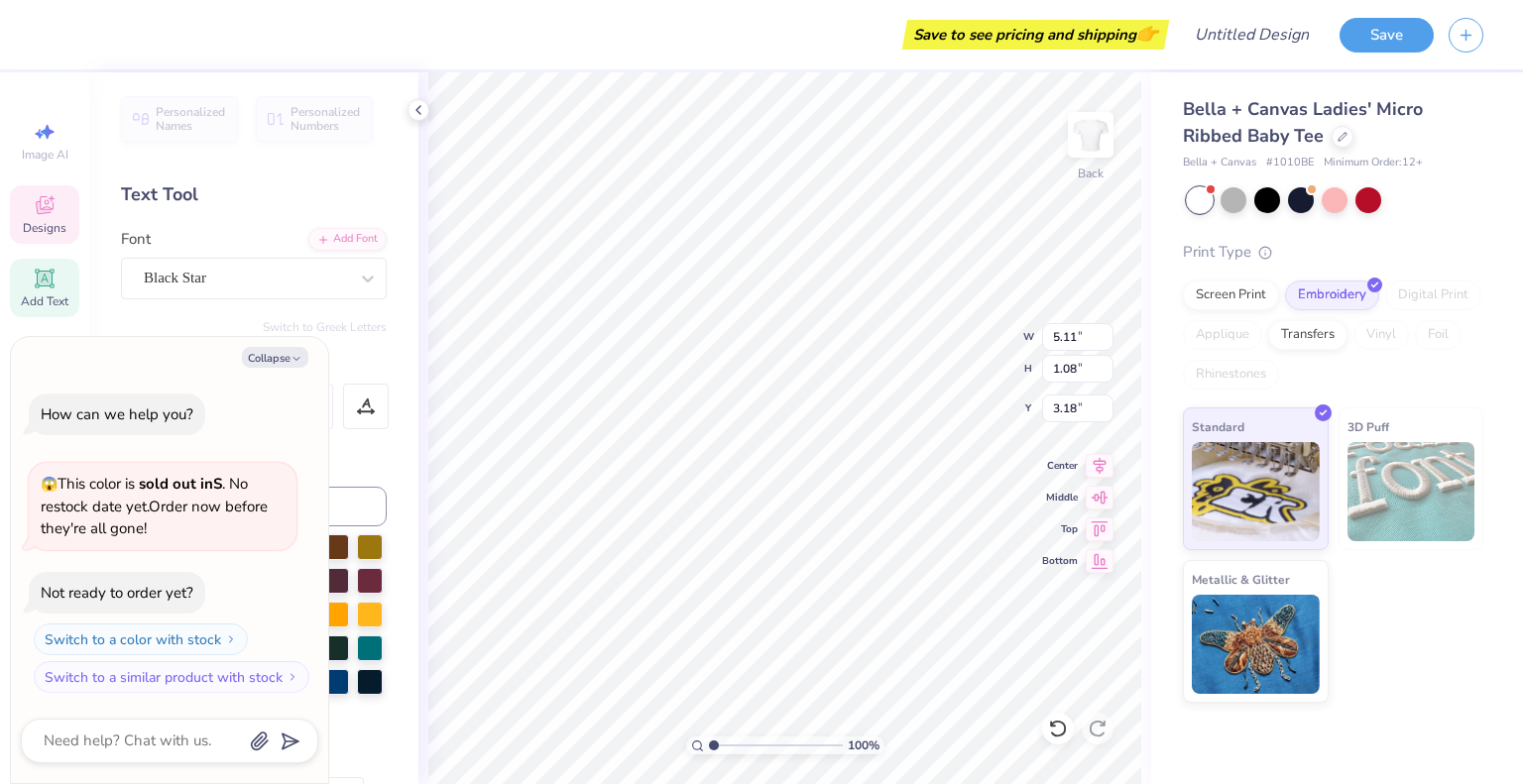 type on "x" 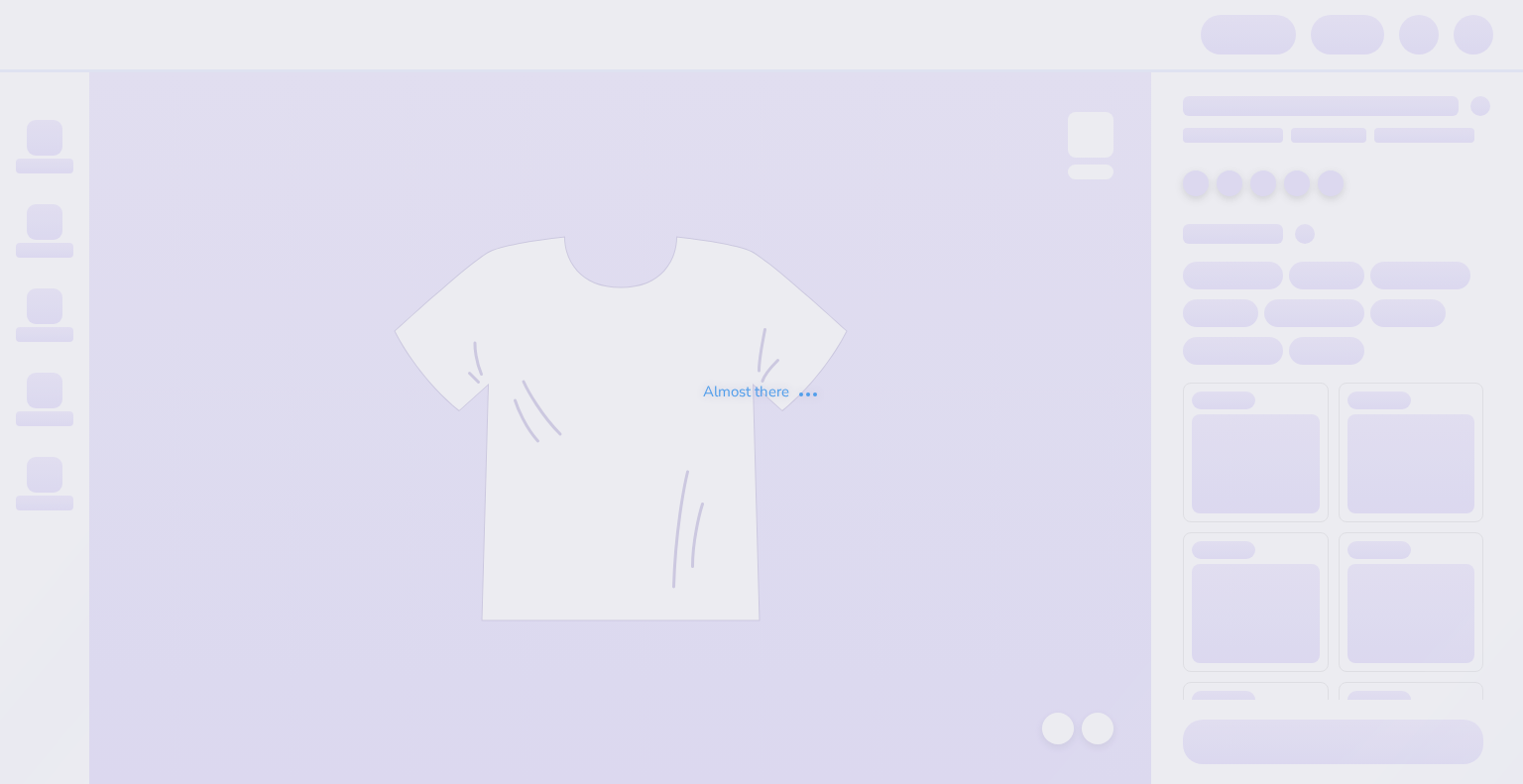 scroll, scrollTop: 0, scrollLeft: 0, axis: both 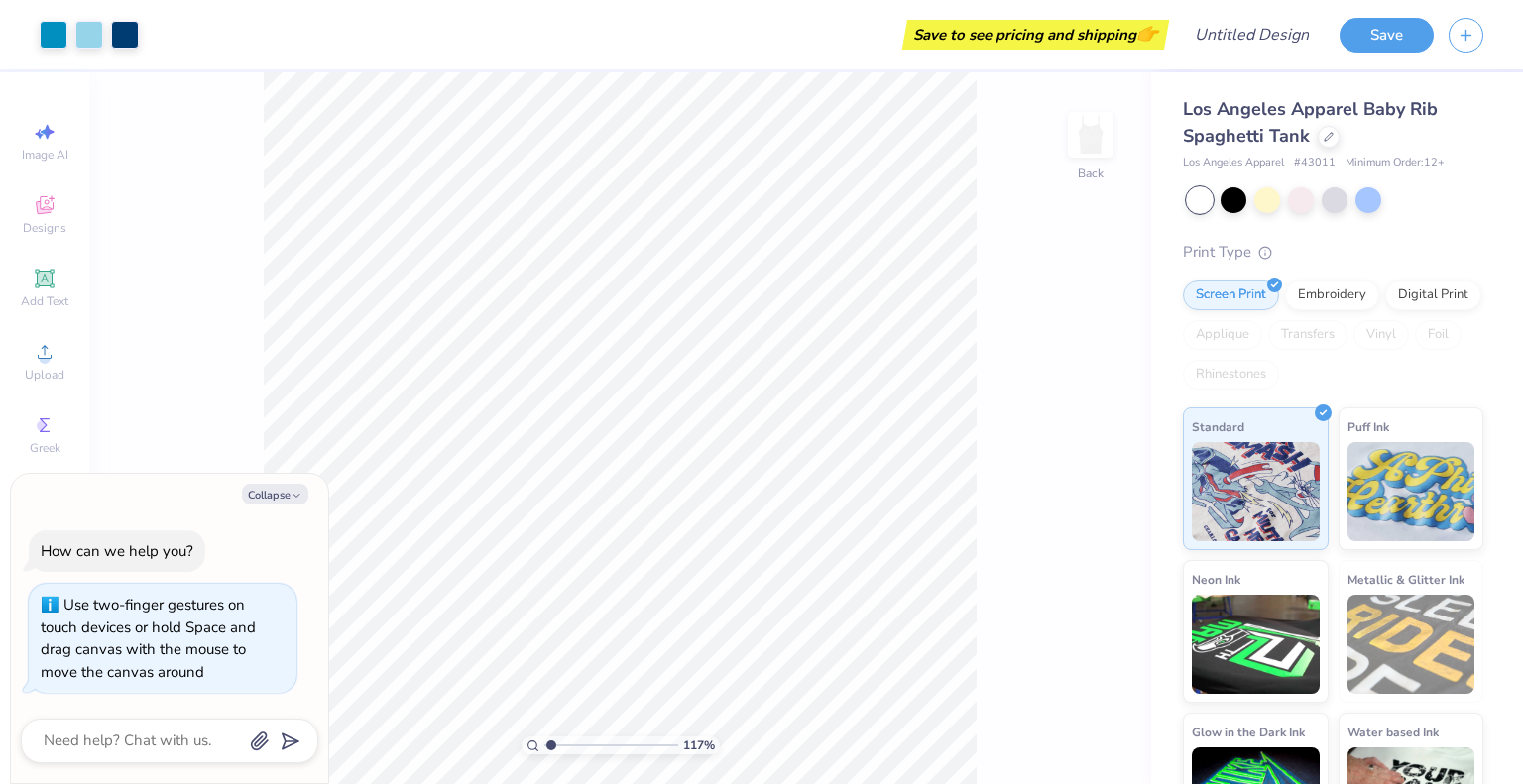 type on "1.17083353106071" 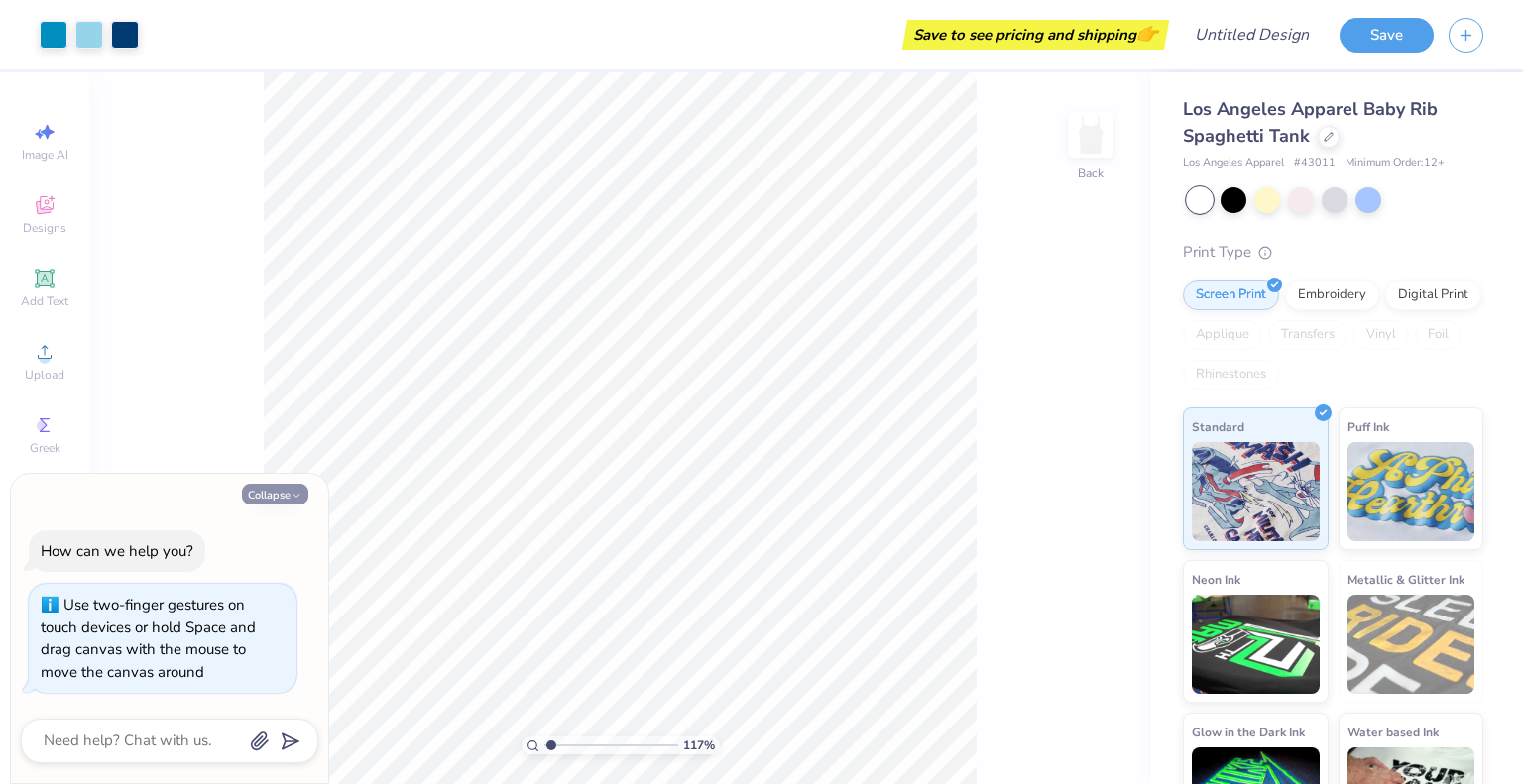 click 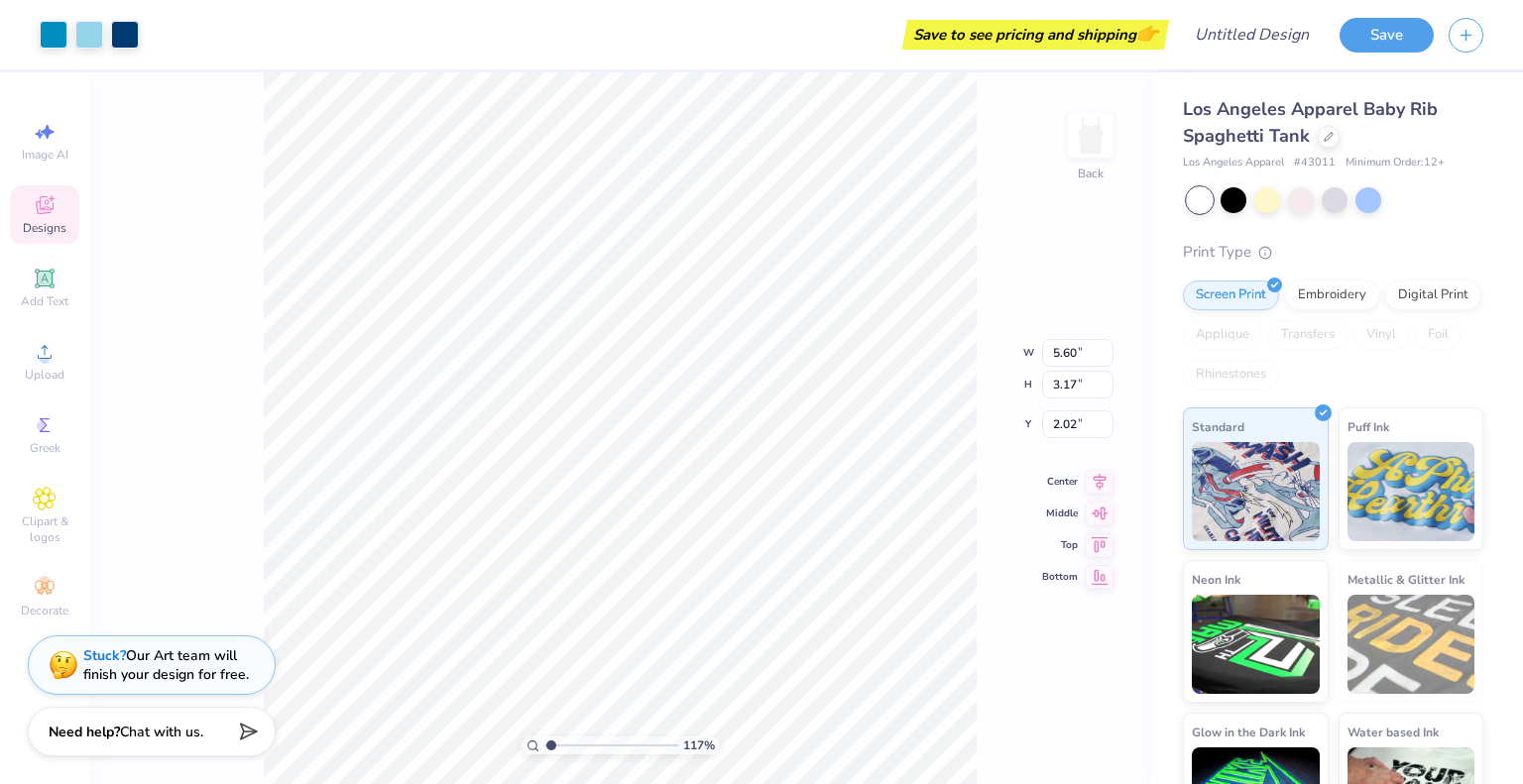 type on "1.17083353106071" 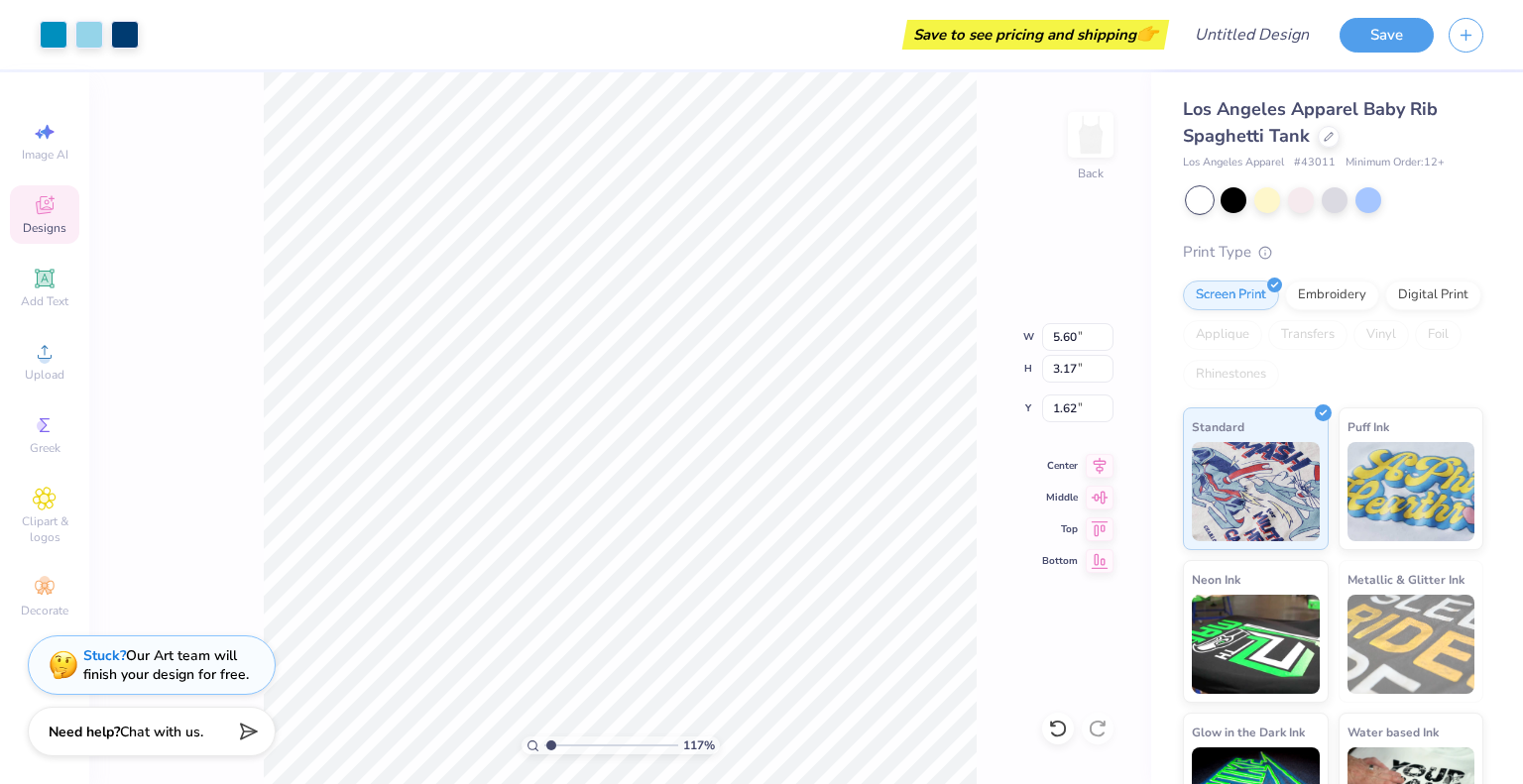 type on "1.17083353106071" 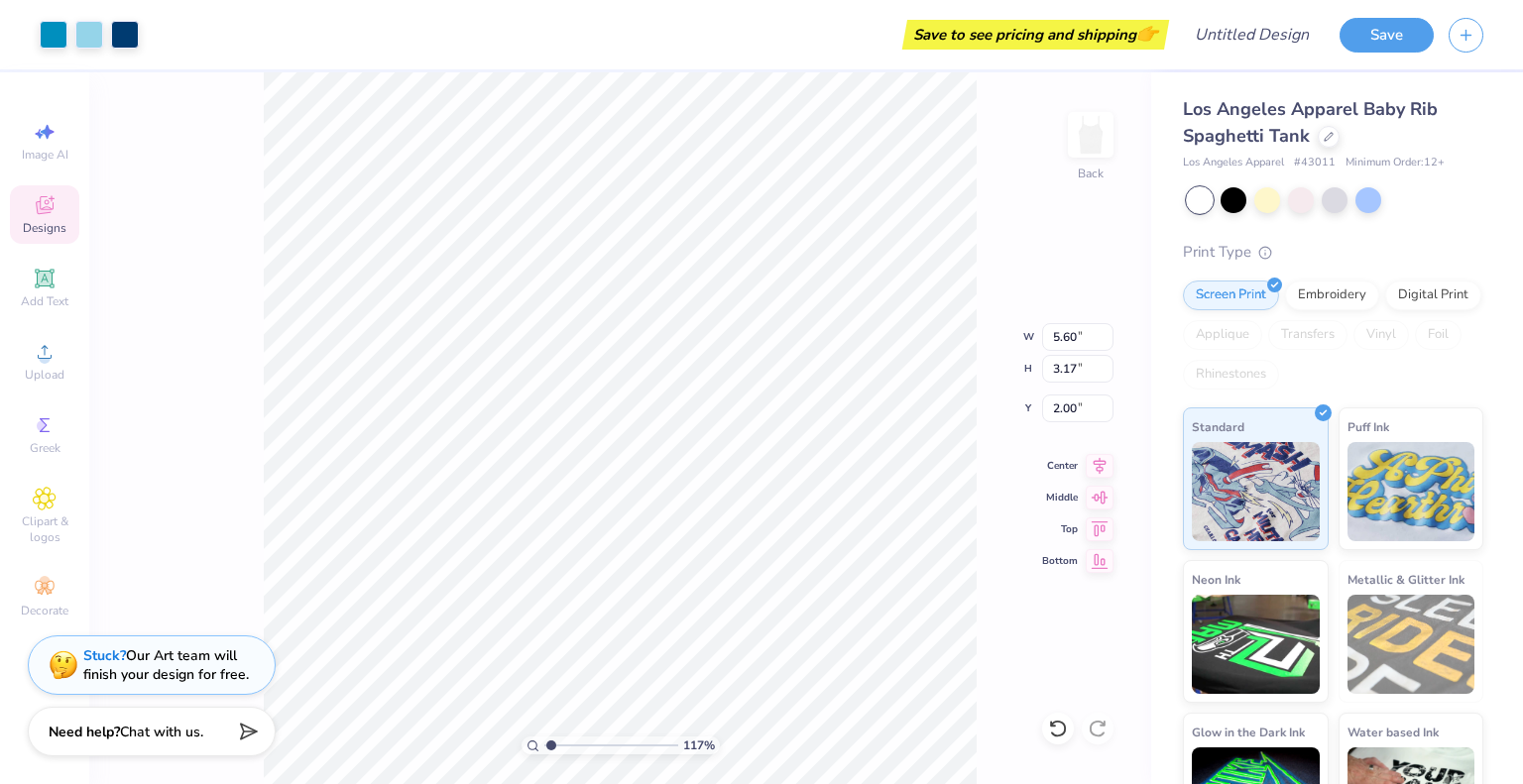 type on "1.17083353106071" 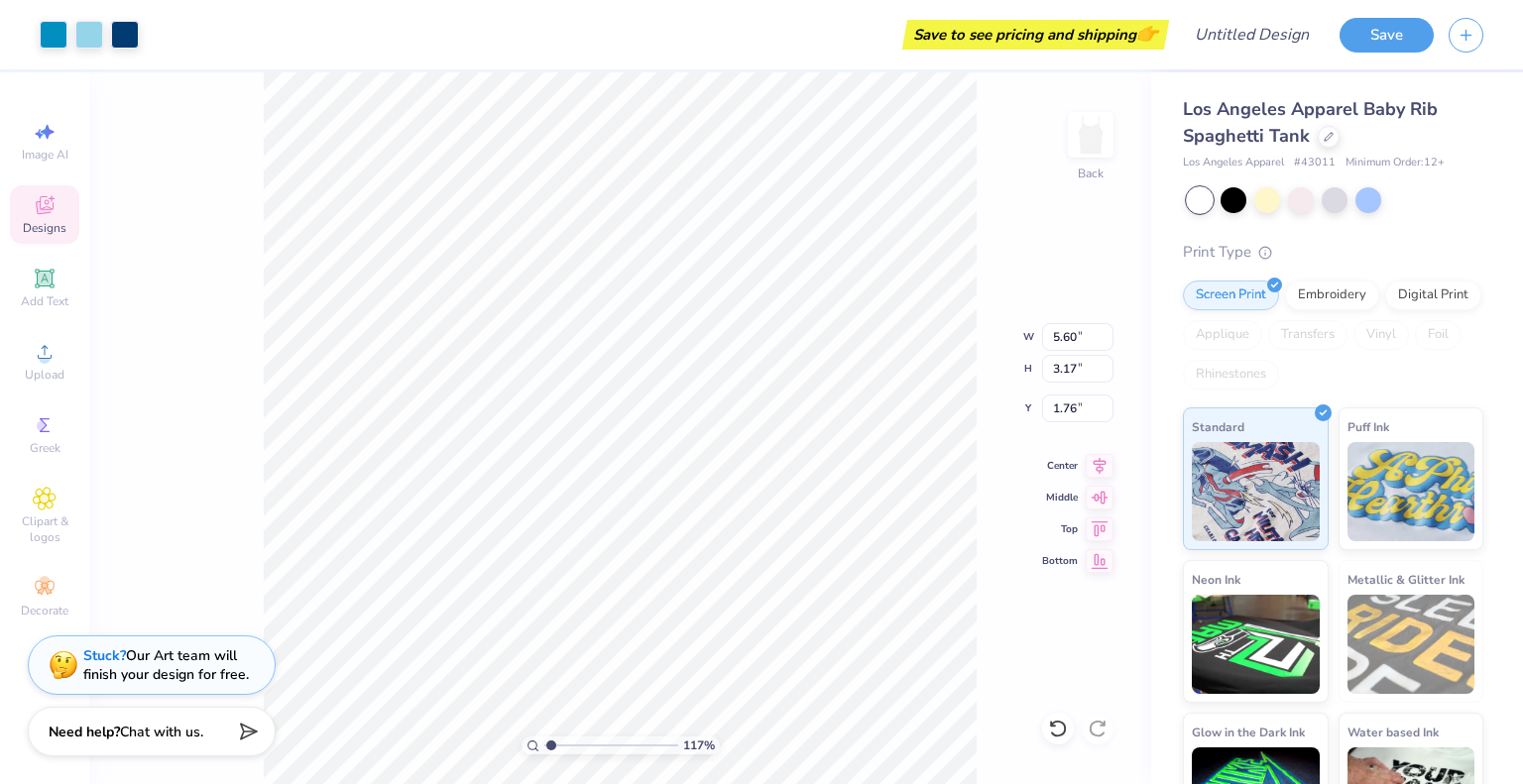 type on "1.17083353106071" 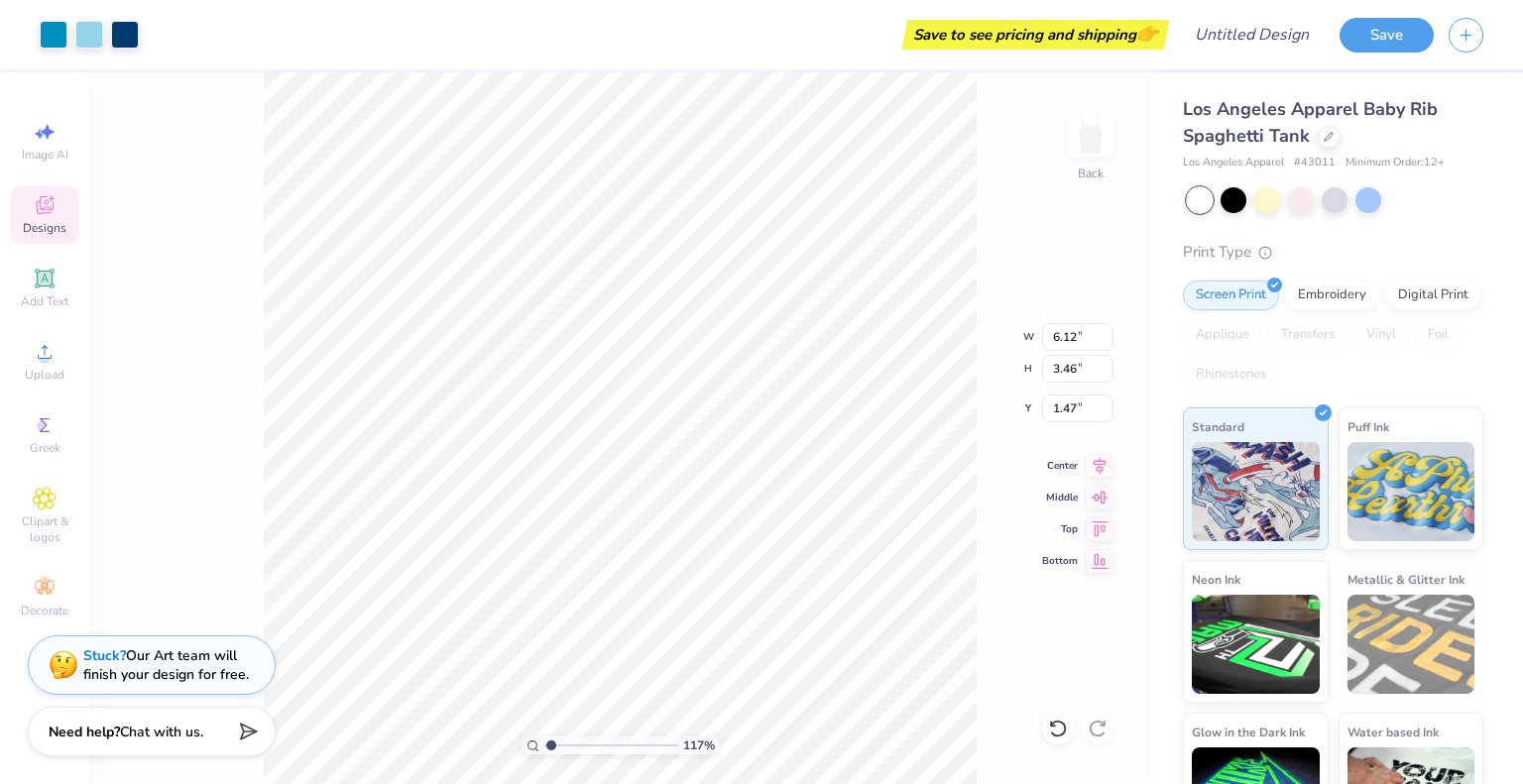 type on "1.17083353106071" 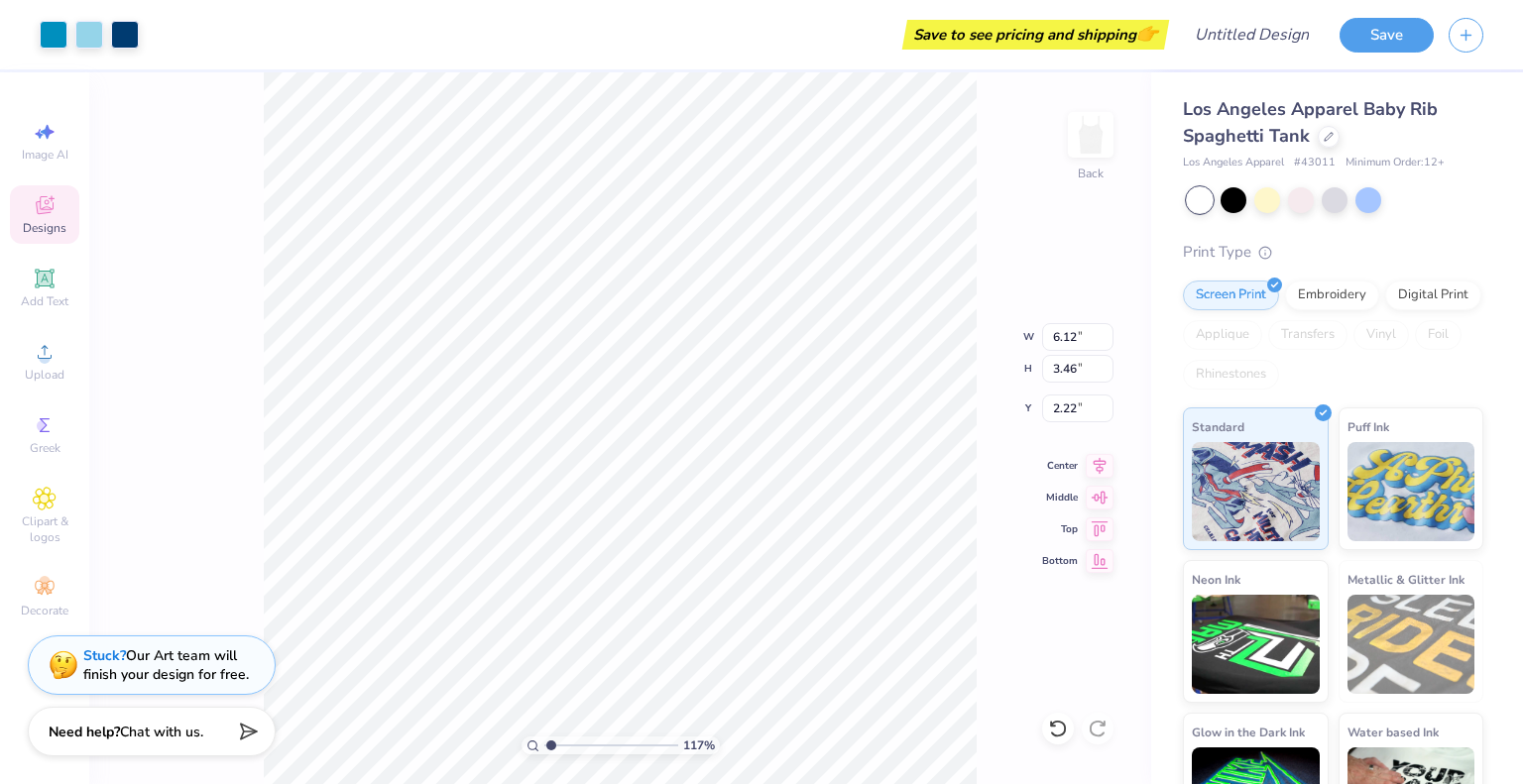 type on "1.17083353106071" 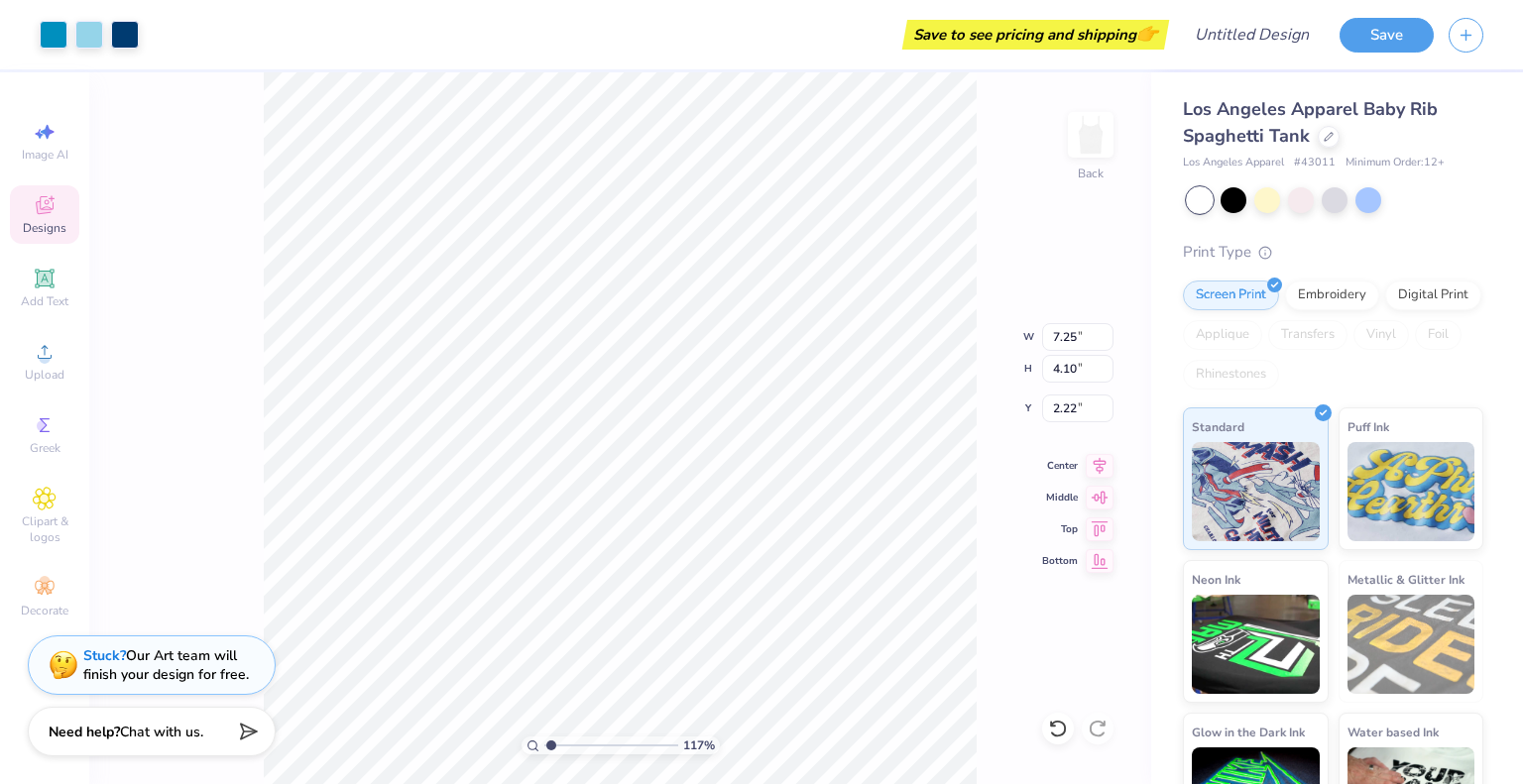 type on "1.17083353106071" 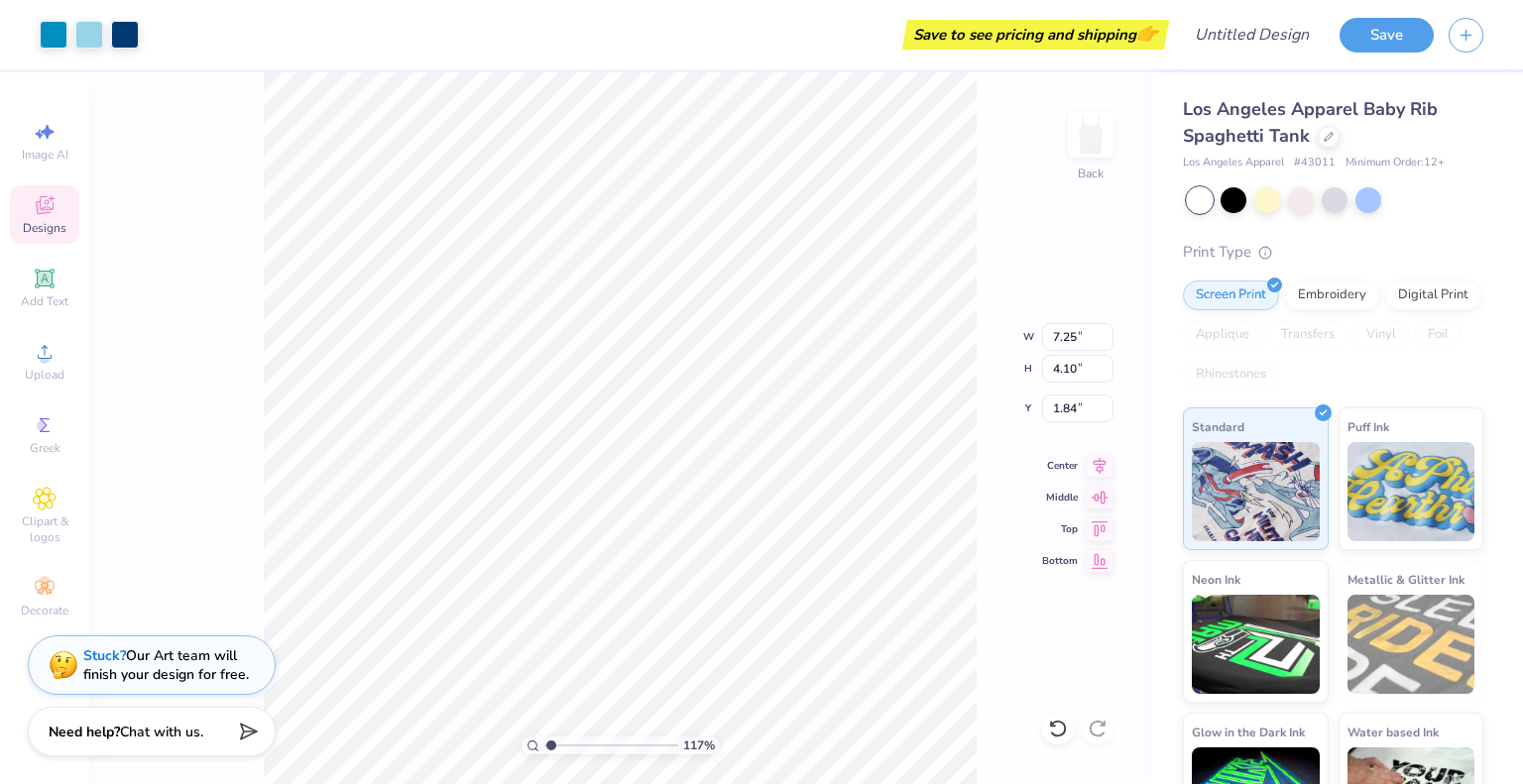 click on "Designs" at bounding box center (45, 228) 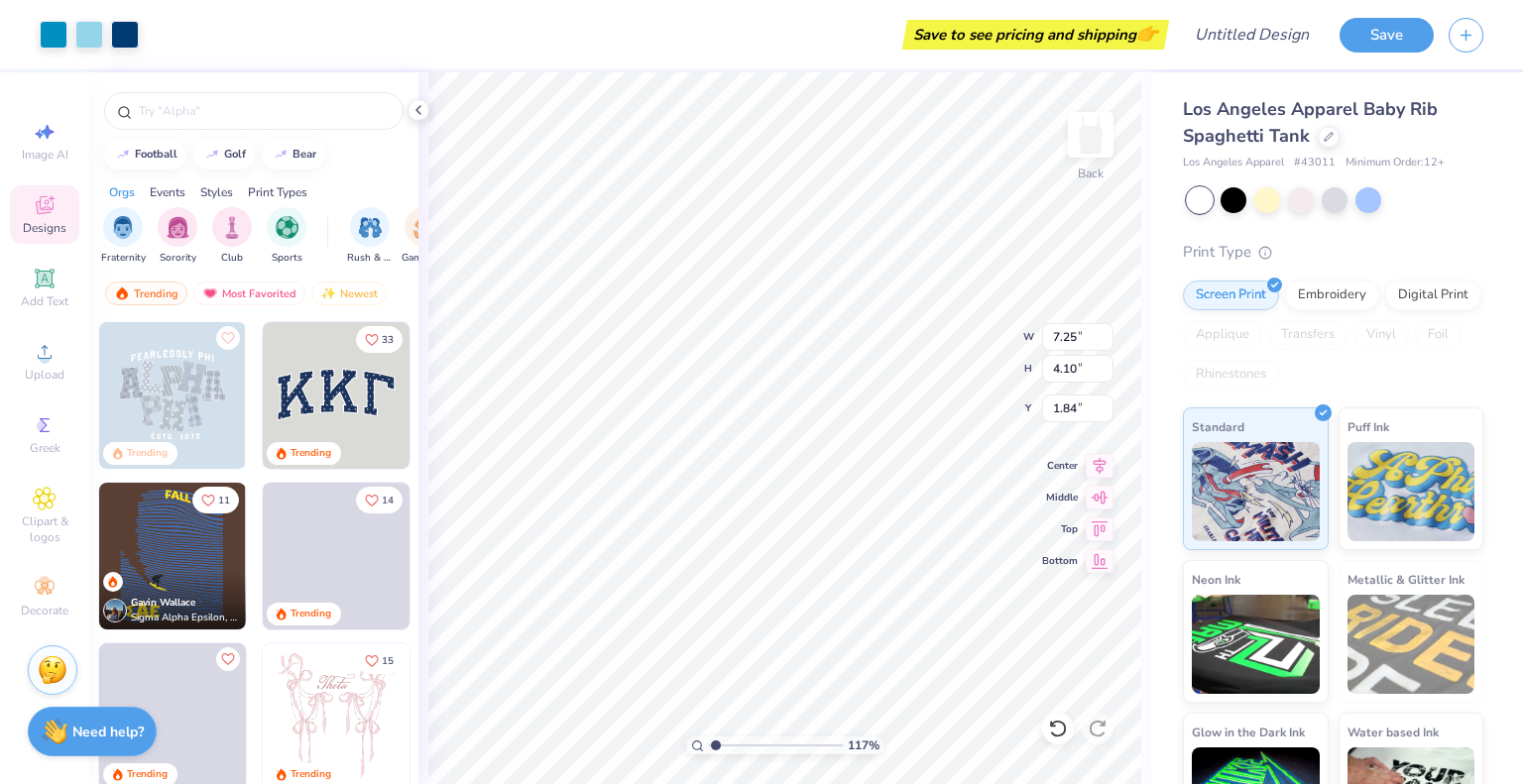 click on "Designs" at bounding box center (45, 228) 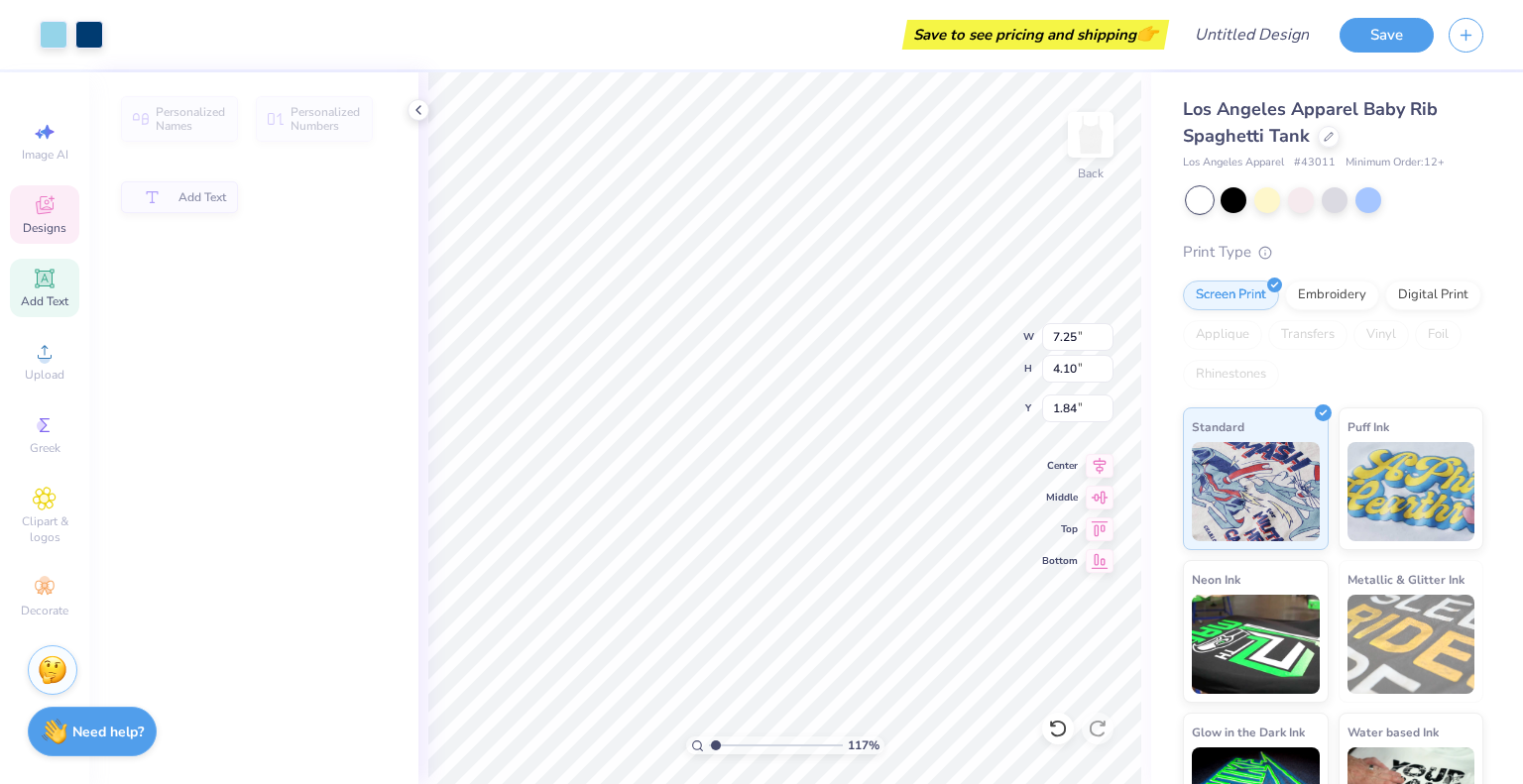type on "1.17083353106071" 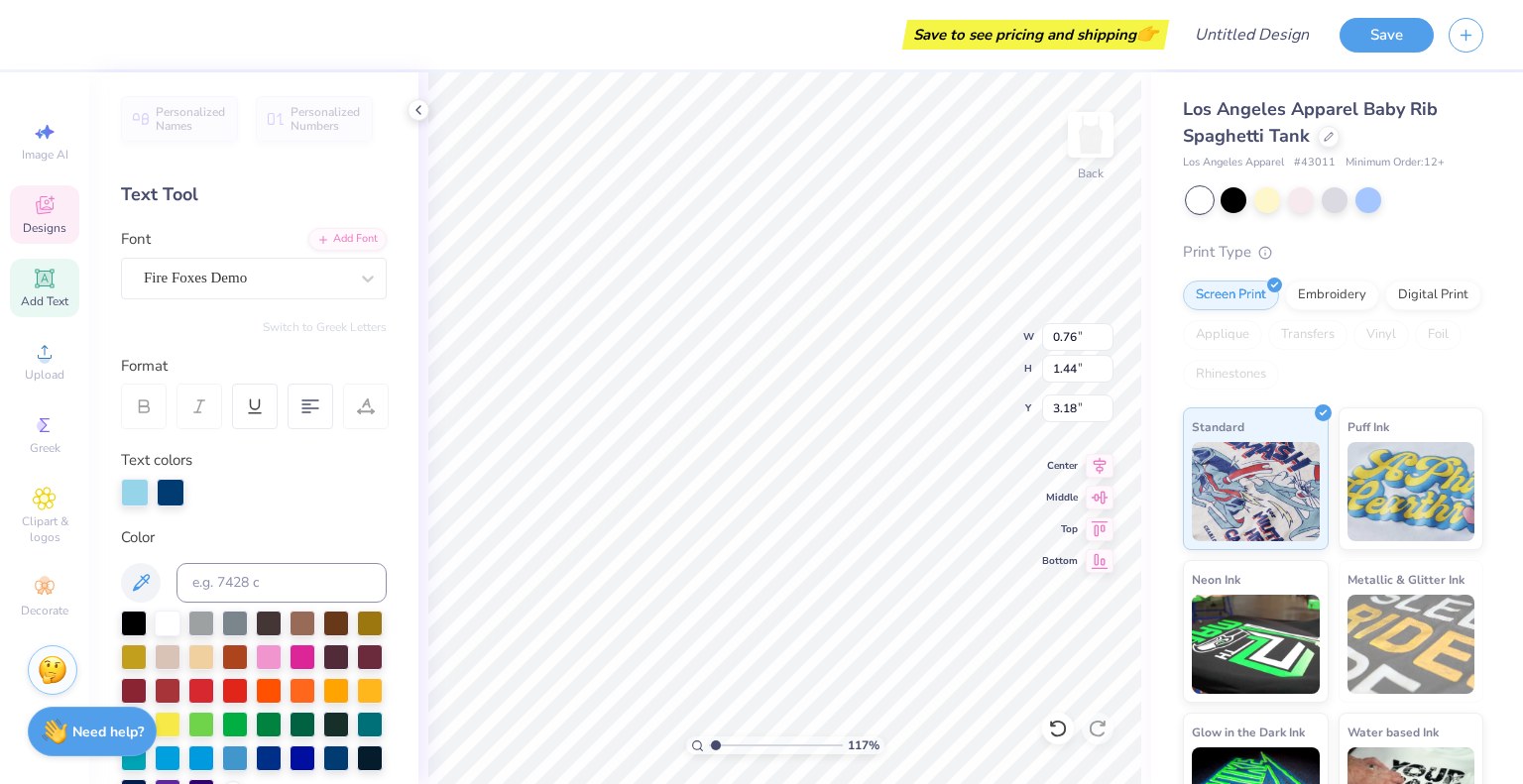 type on "1.17083353106071" 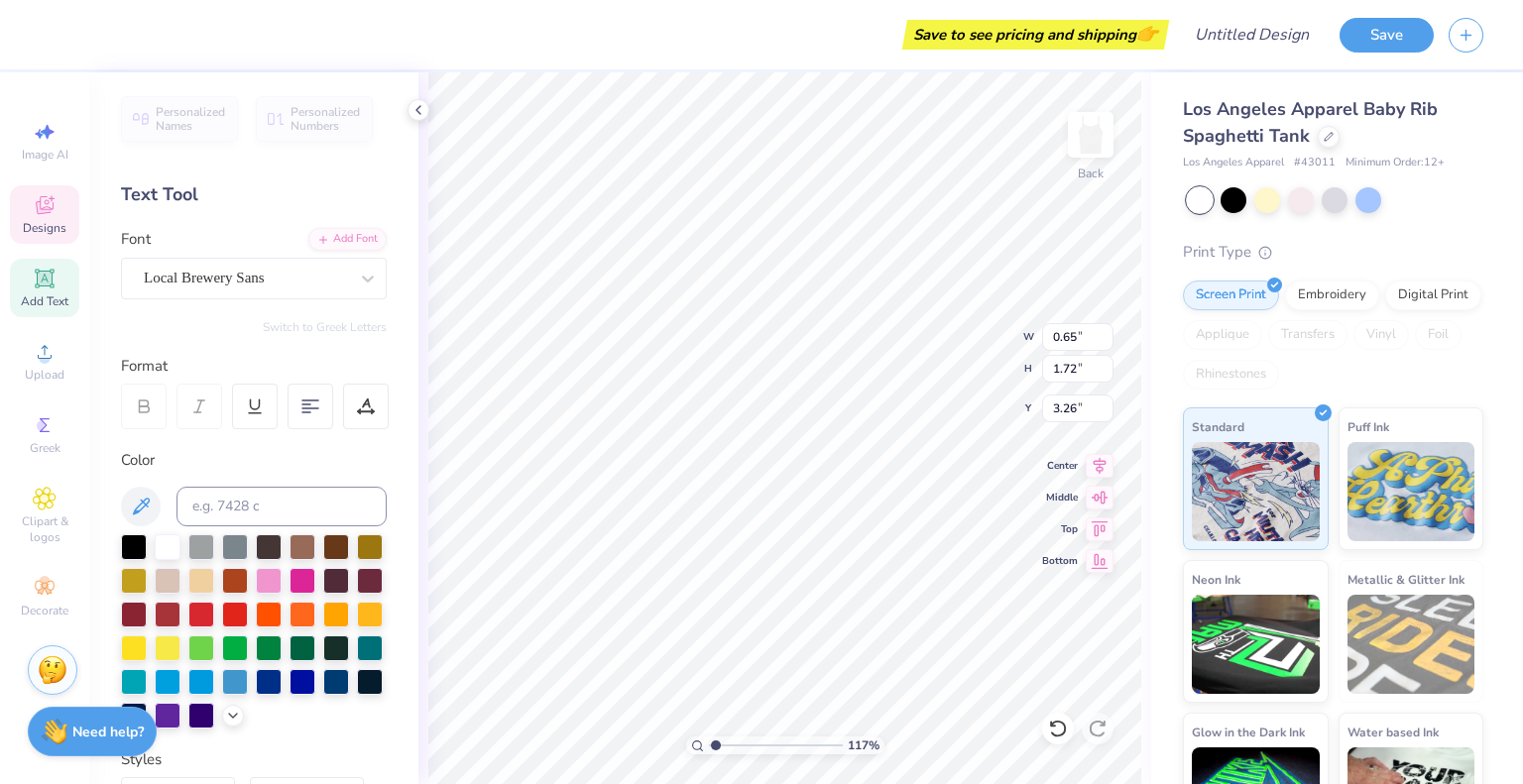 scroll, scrollTop: 16, scrollLeft: 2, axis: both 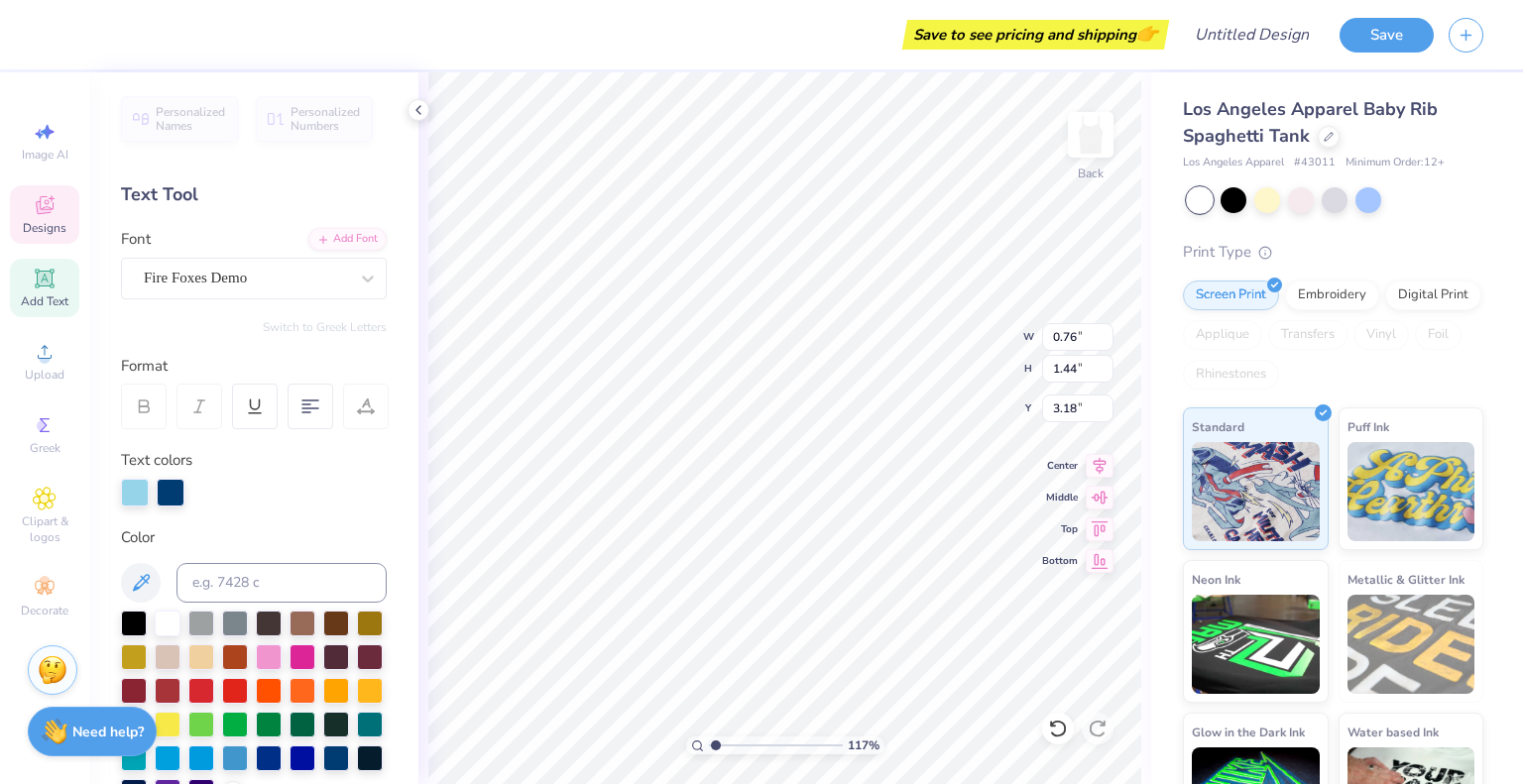 type 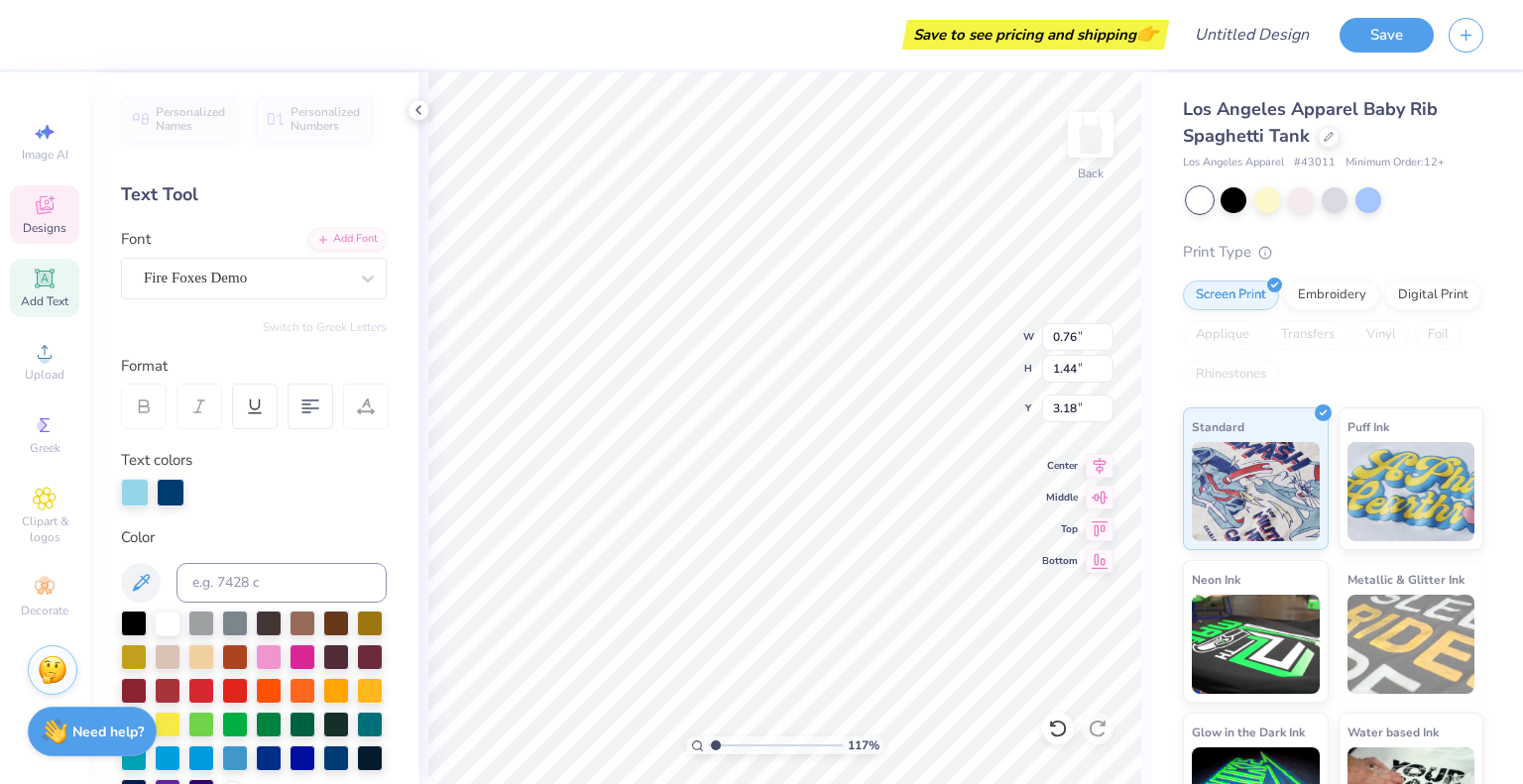 type on "1.17083353106071" 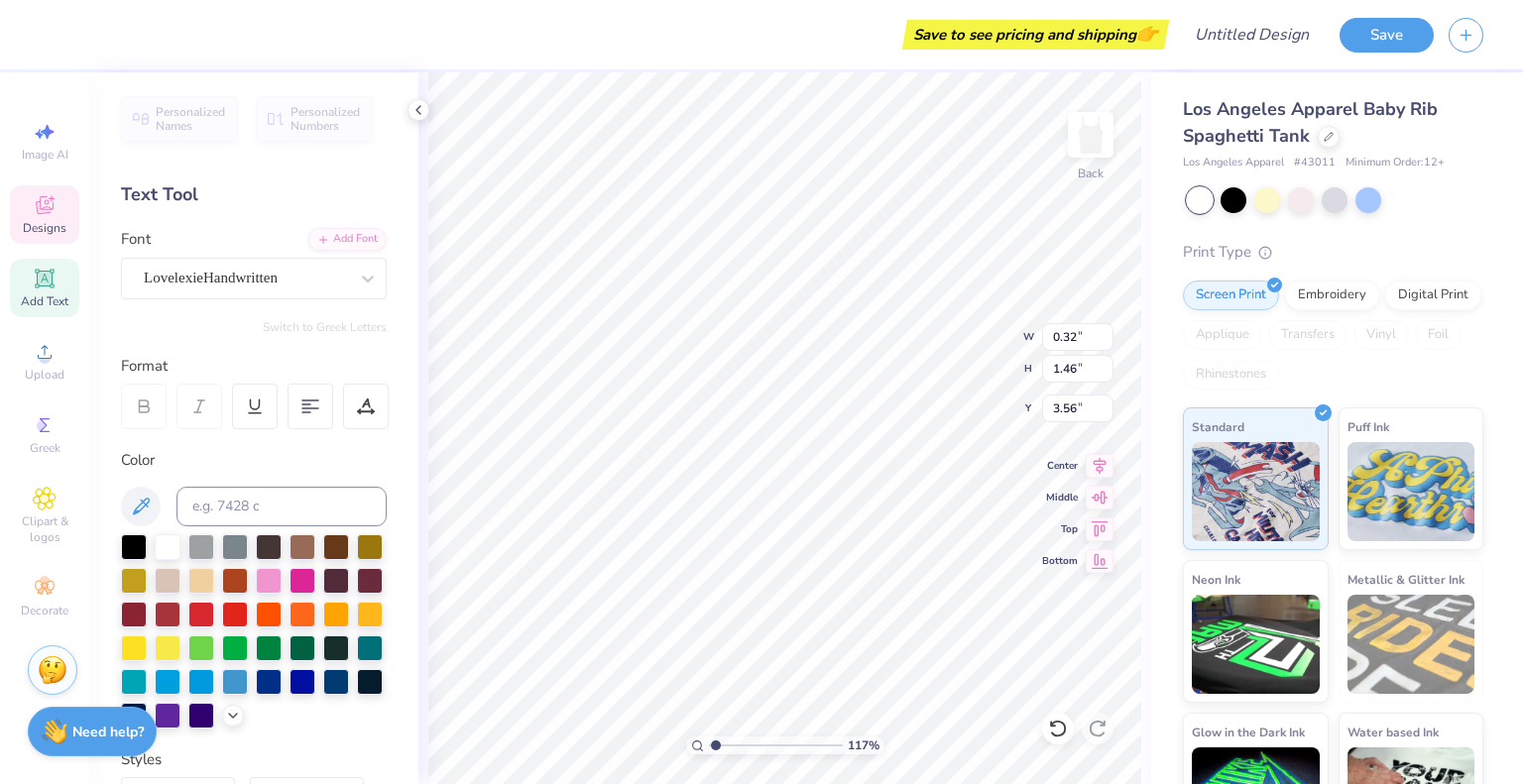 scroll, scrollTop: 16, scrollLeft: 2, axis: both 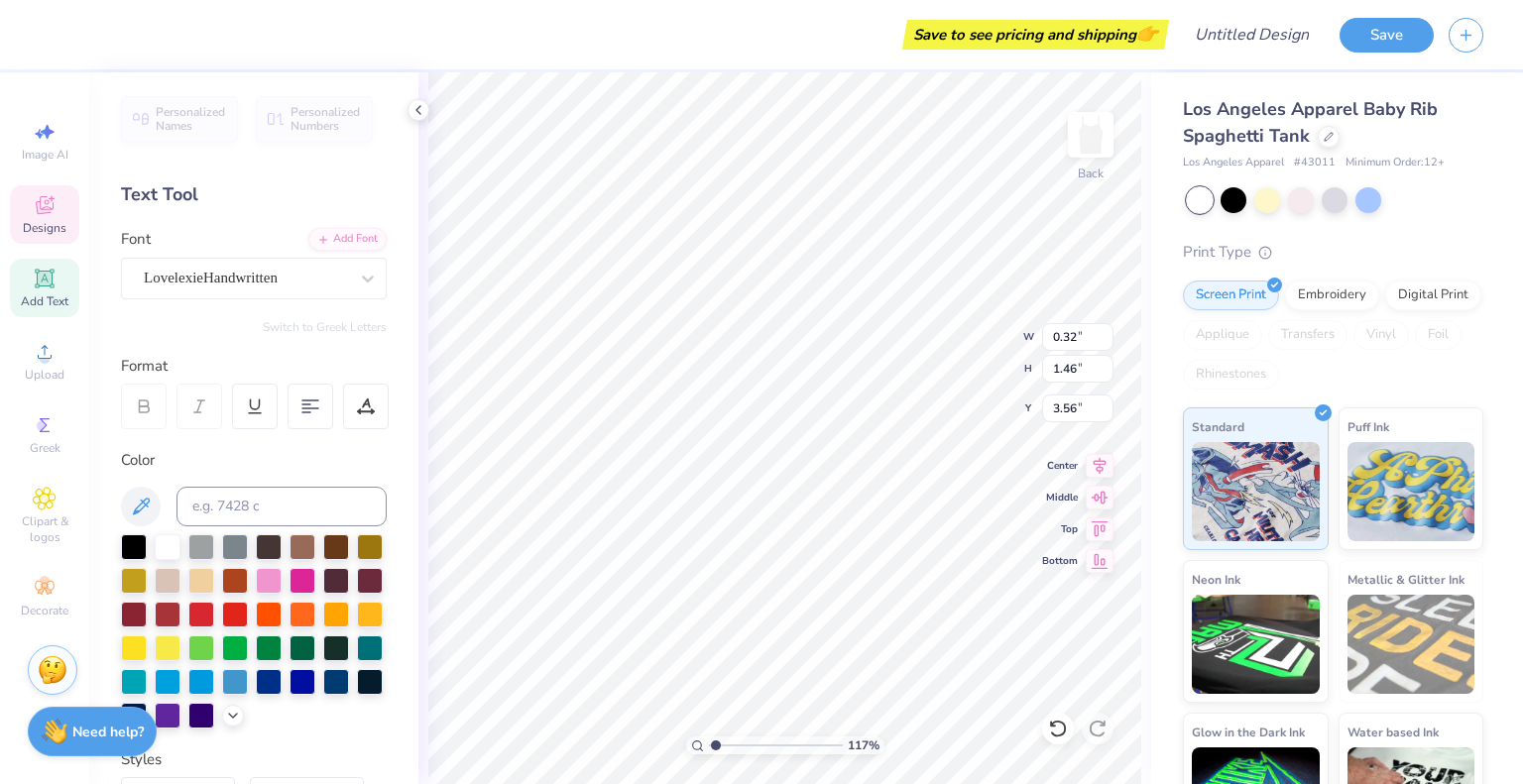 type on "1.17083353106071" 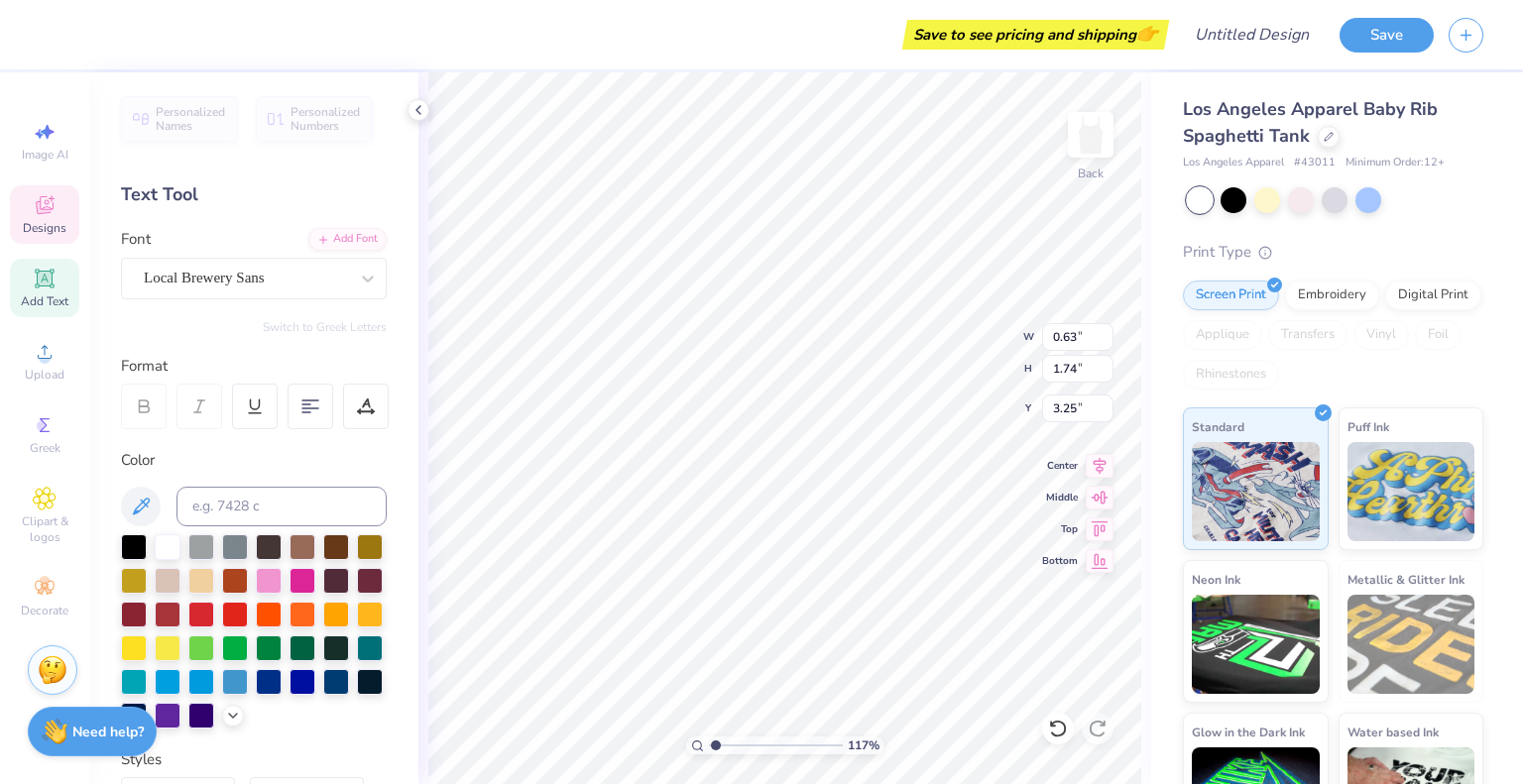type on "1.17083353106071" 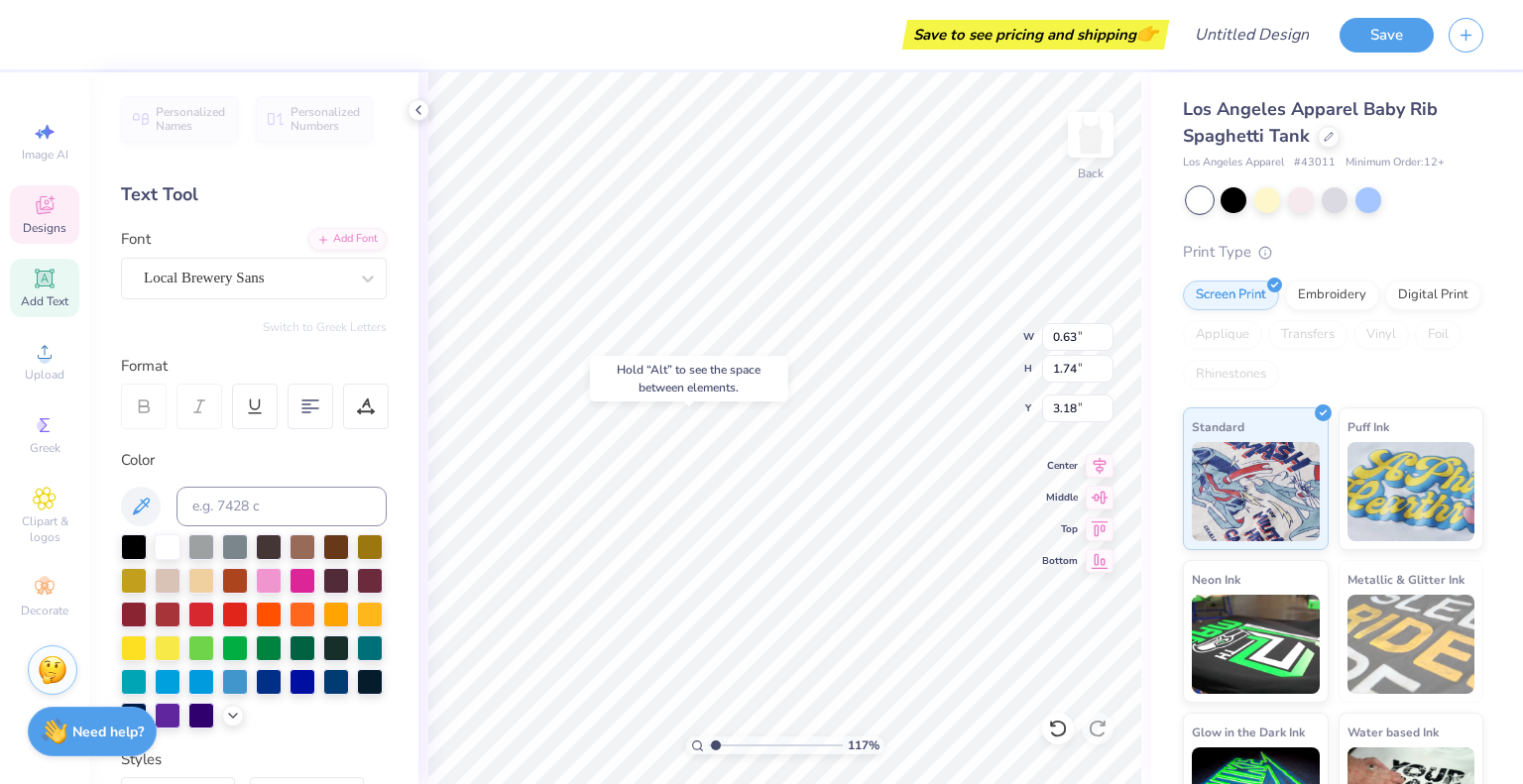 type on "1.17083353106071" 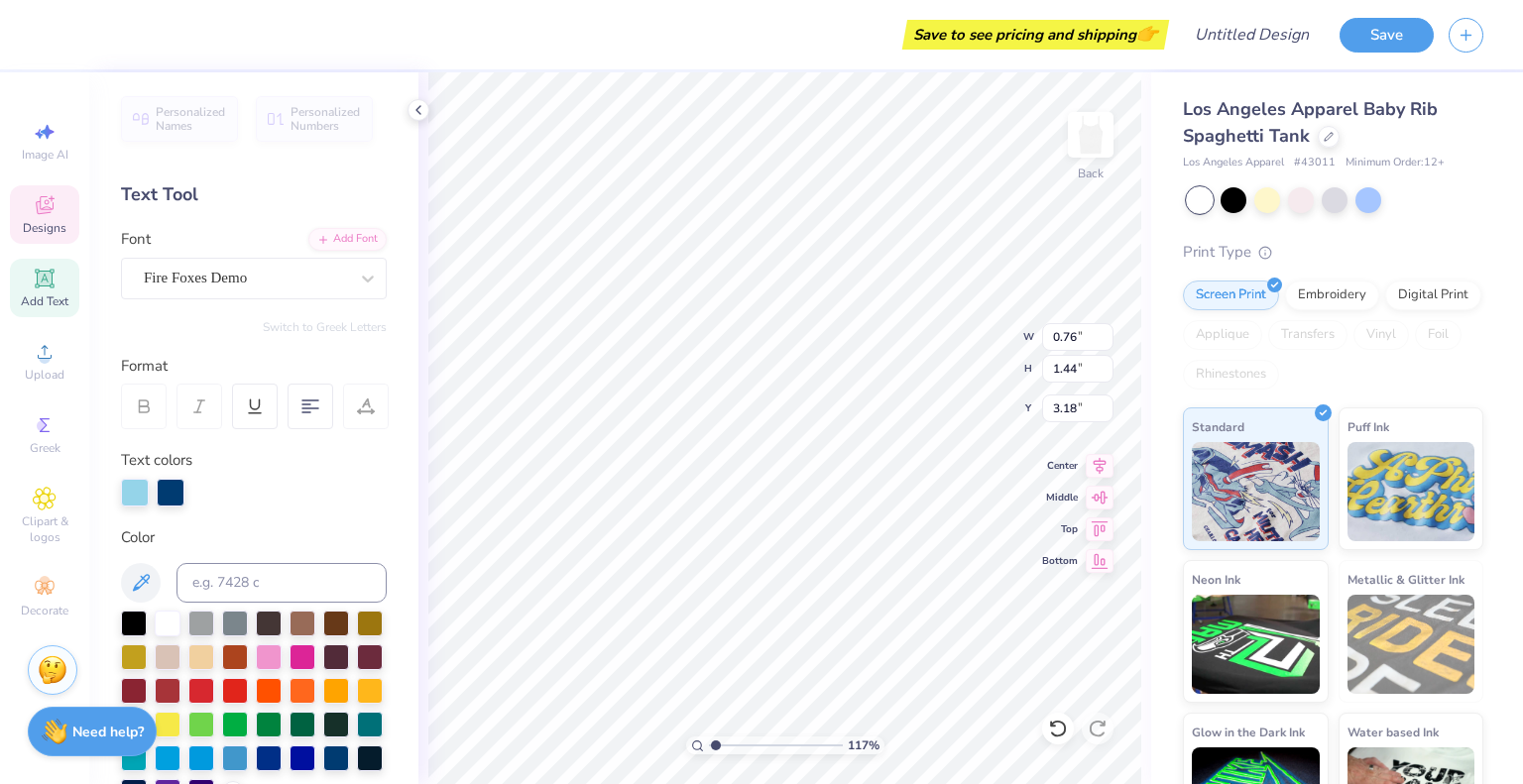 type on "1.17083353106071" 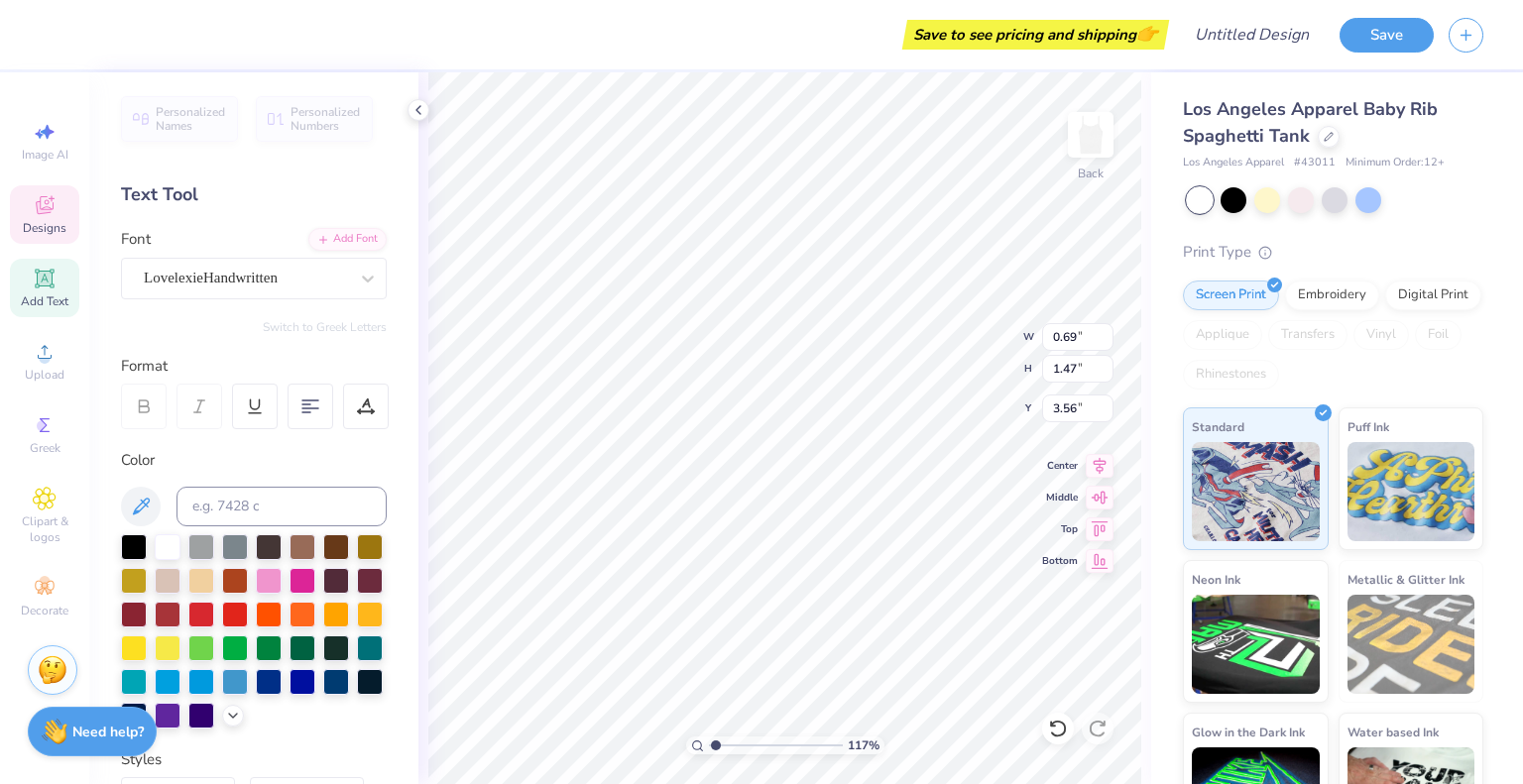 type on "1.17083353106071" 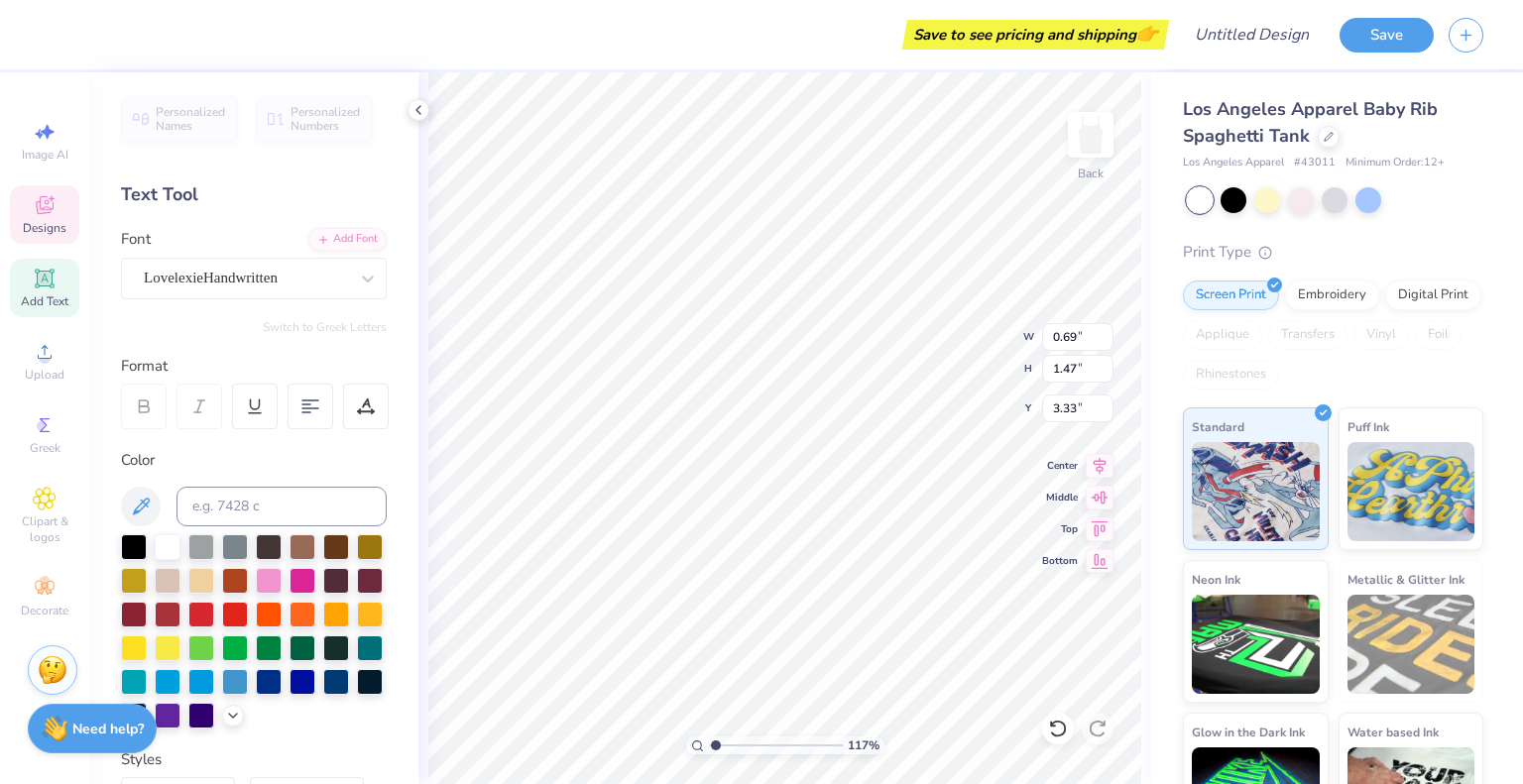 click on "Need help?" at bounding box center (108, 728) 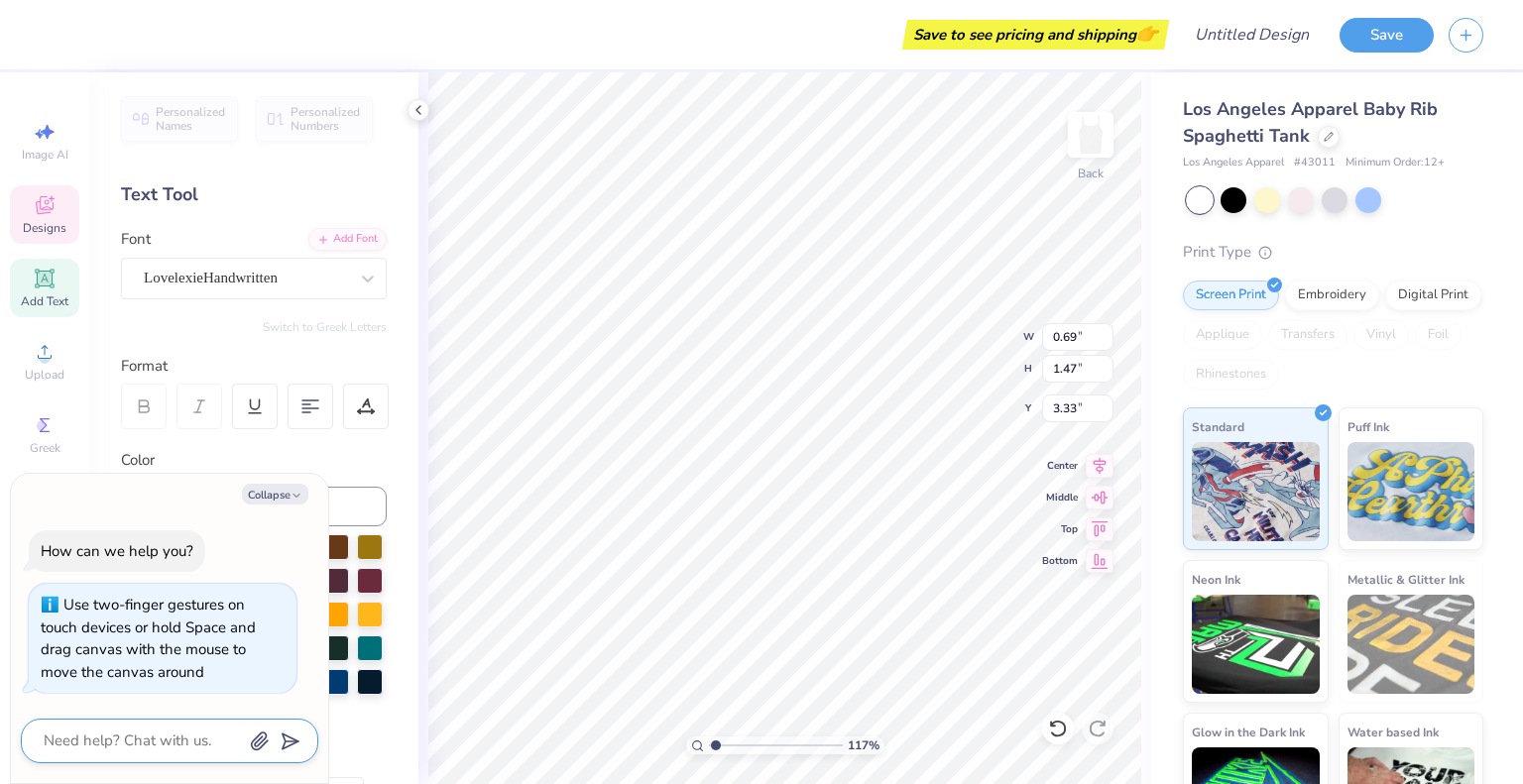 click at bounding box center [142, 740] 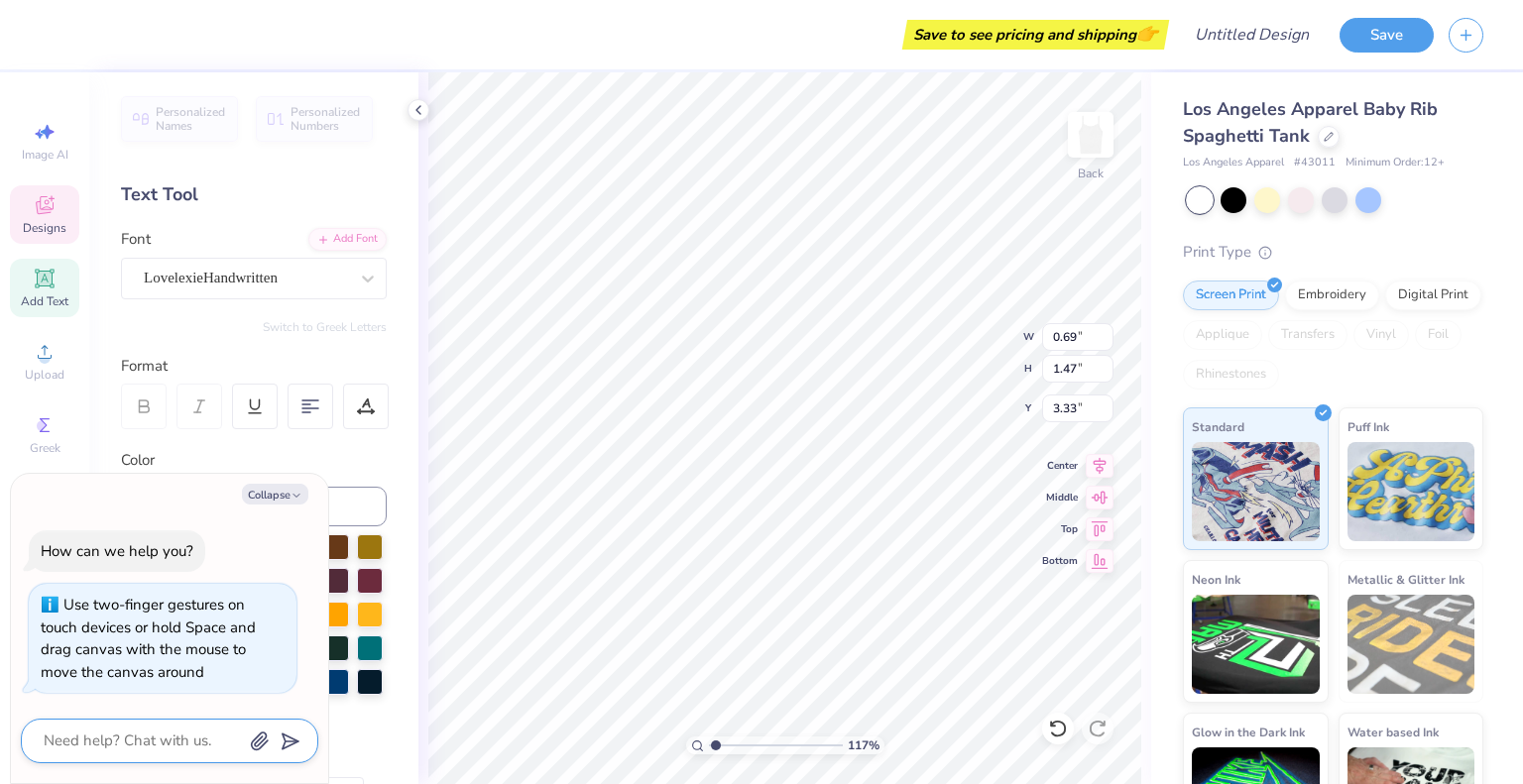 click at bounding box center [142, 740] 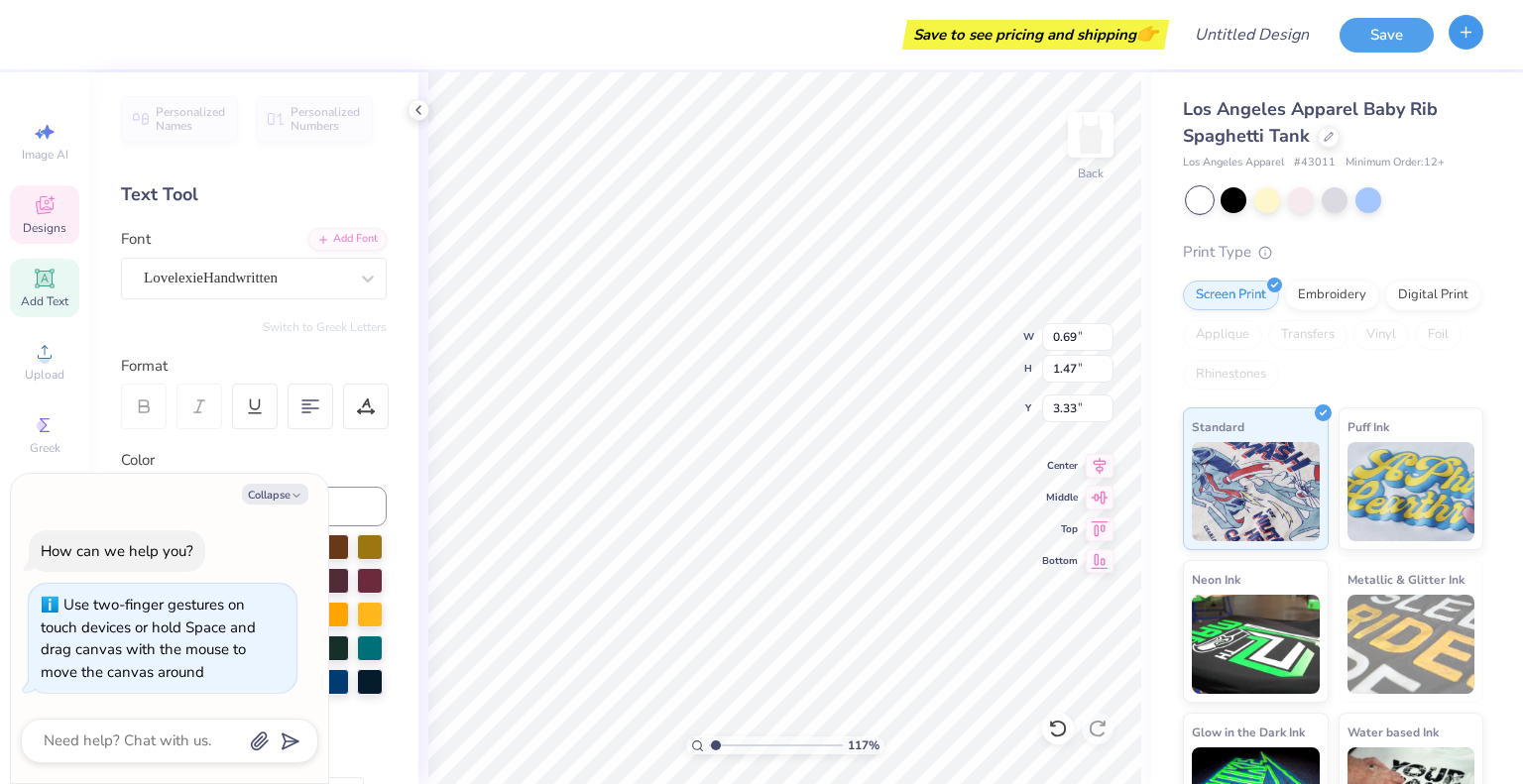 click at bounding box center [1465, 32] 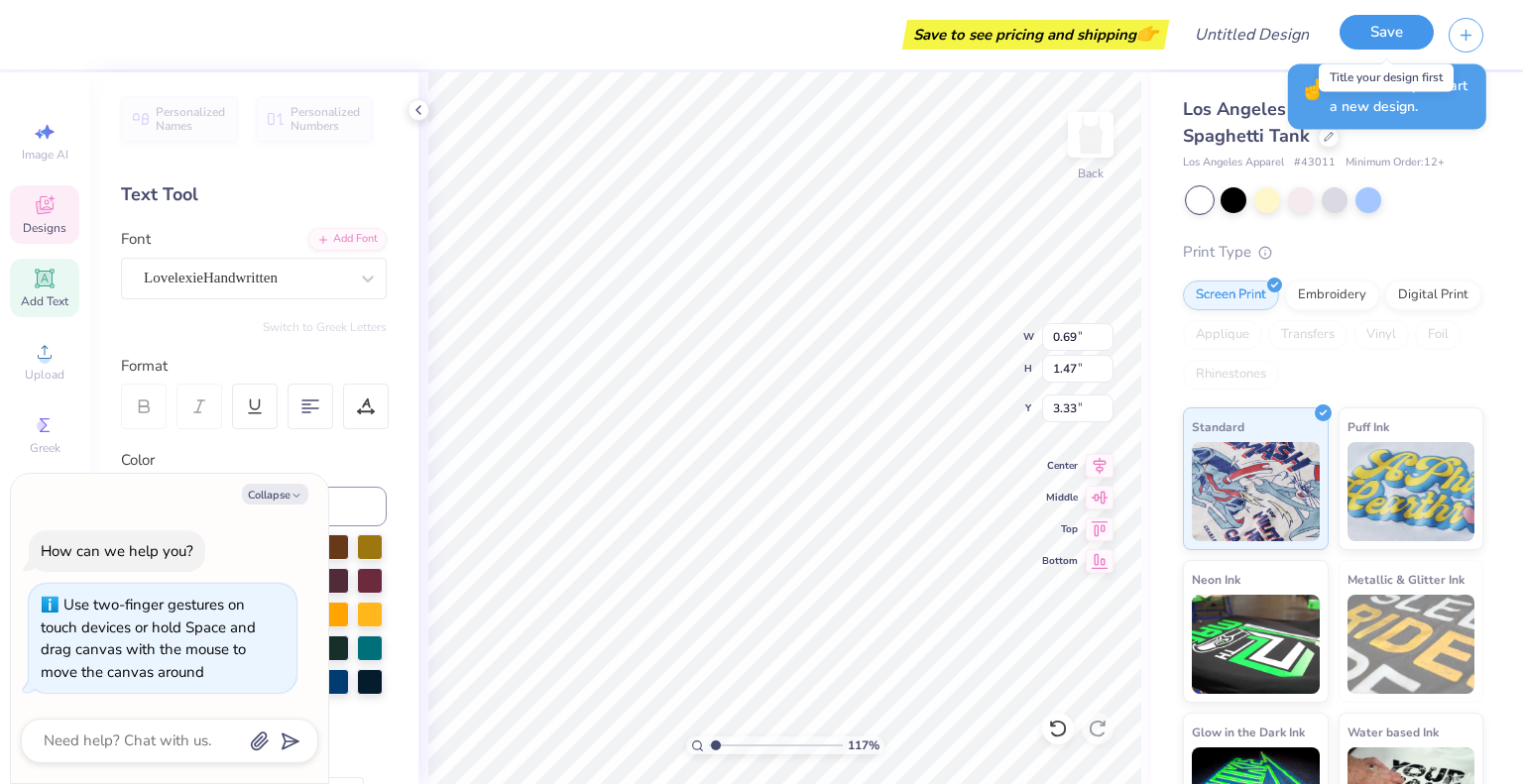click on "Save" at bounding box center [1386, 32] 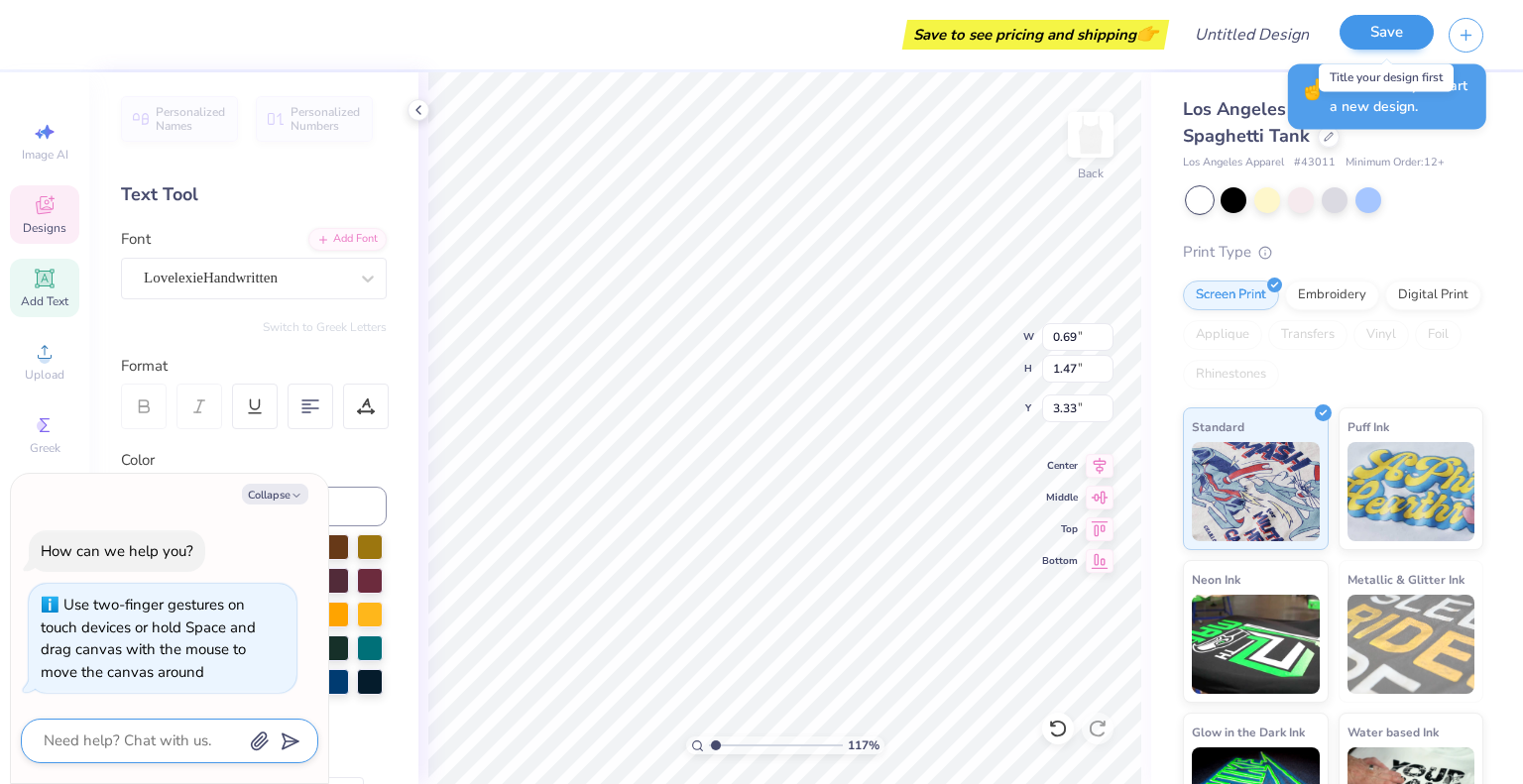 type on "x" 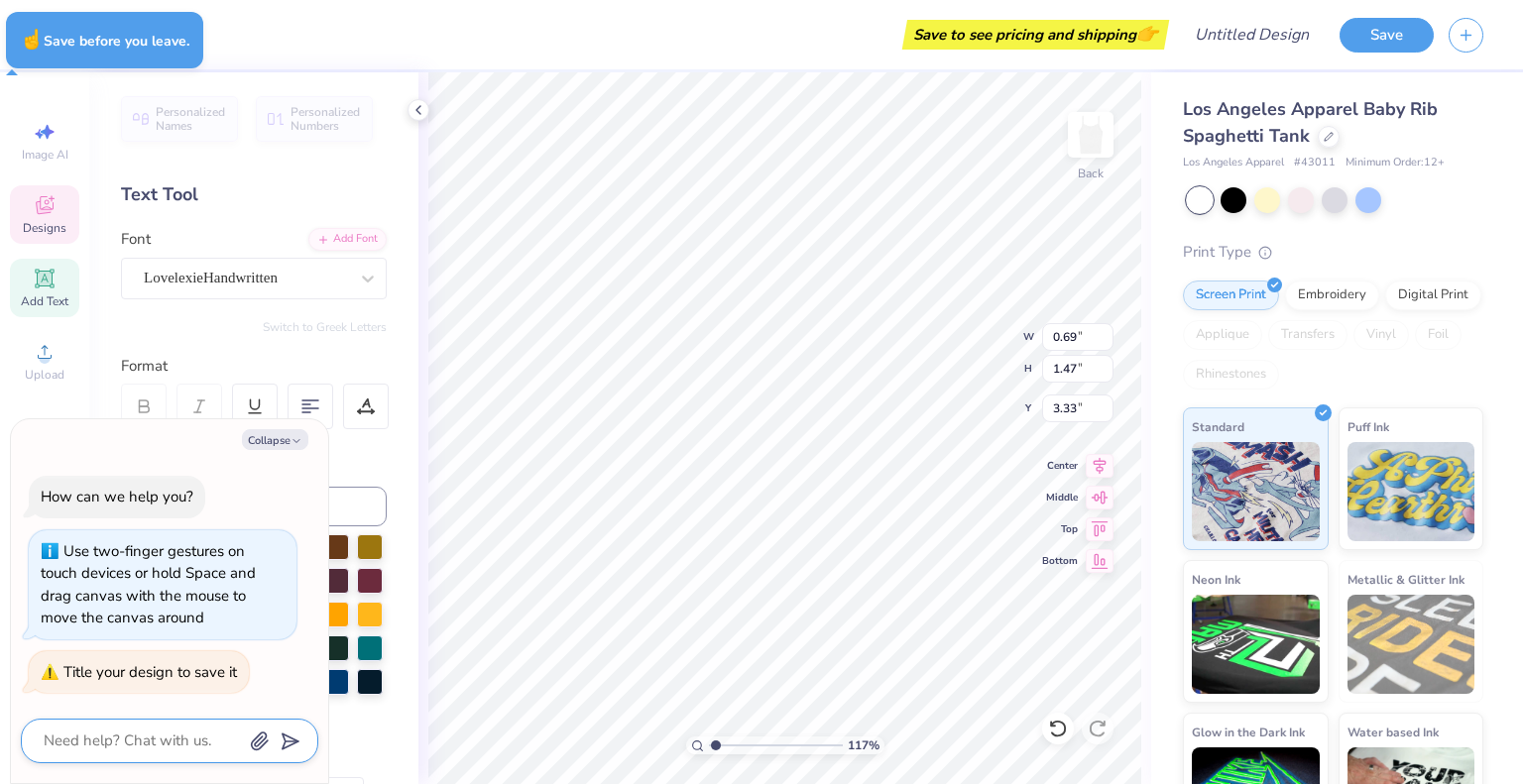 type on "1.17083353106071" 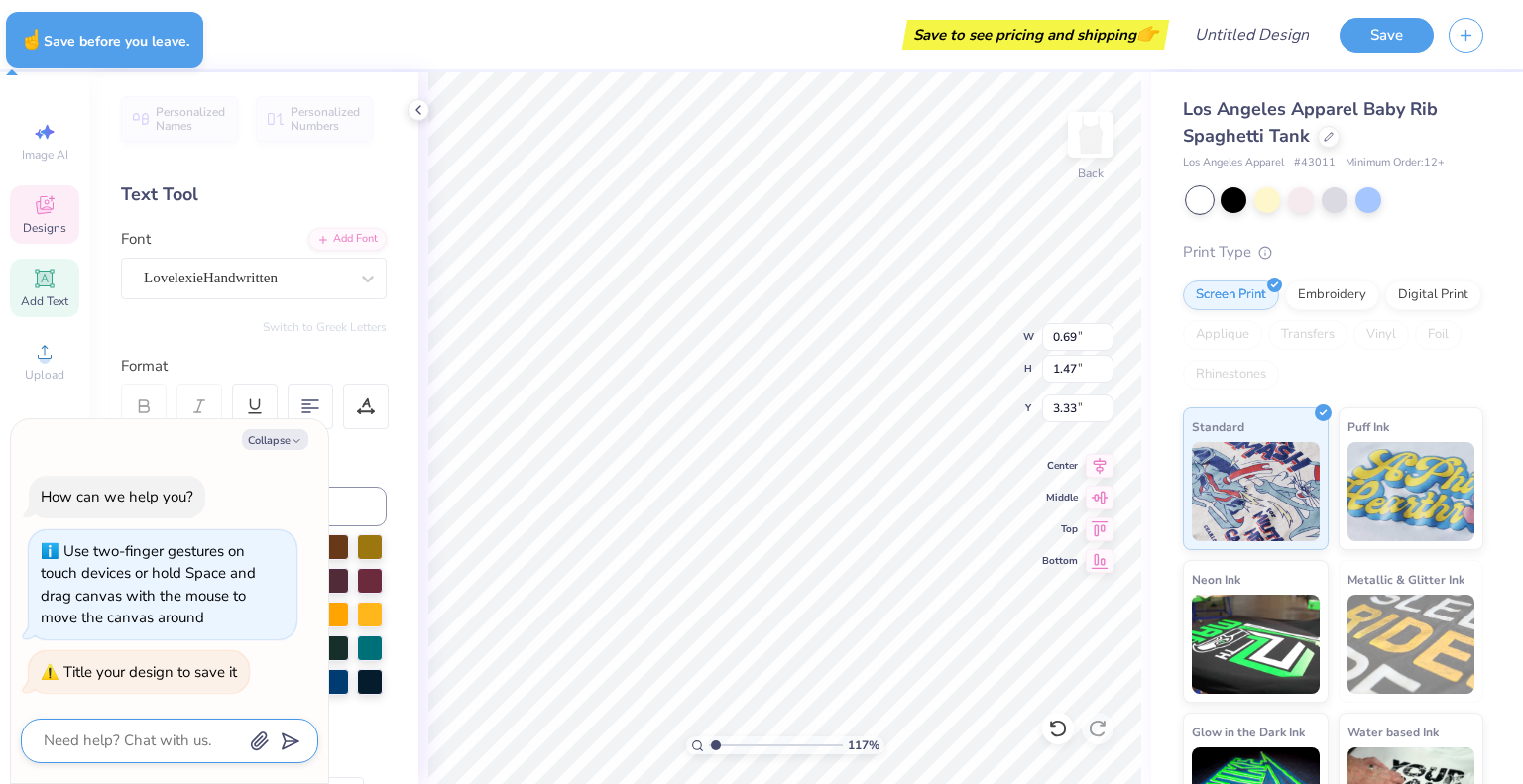 type on "x" 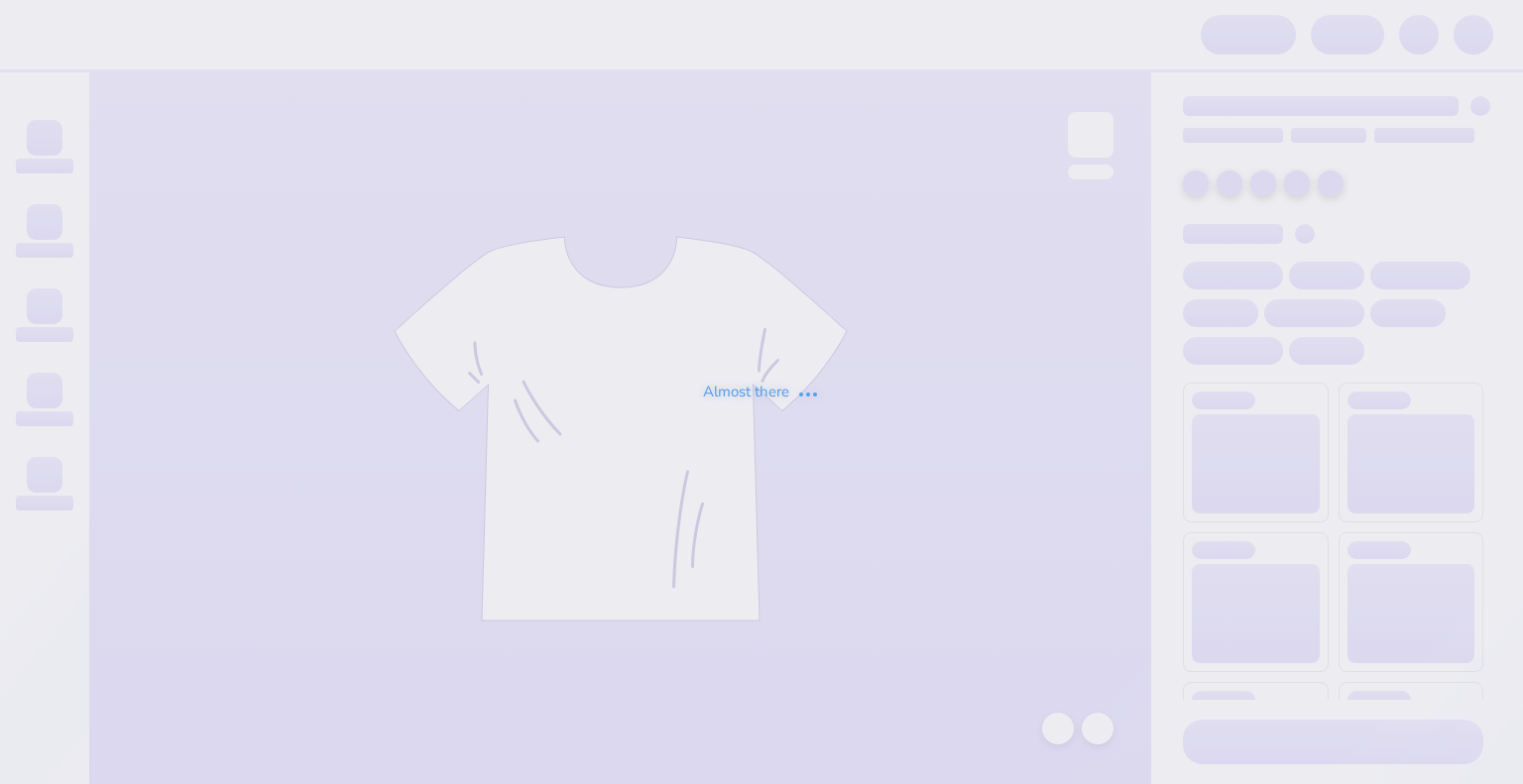 scroll, scrollTop: 0, scrollLeft: 0, axis: both 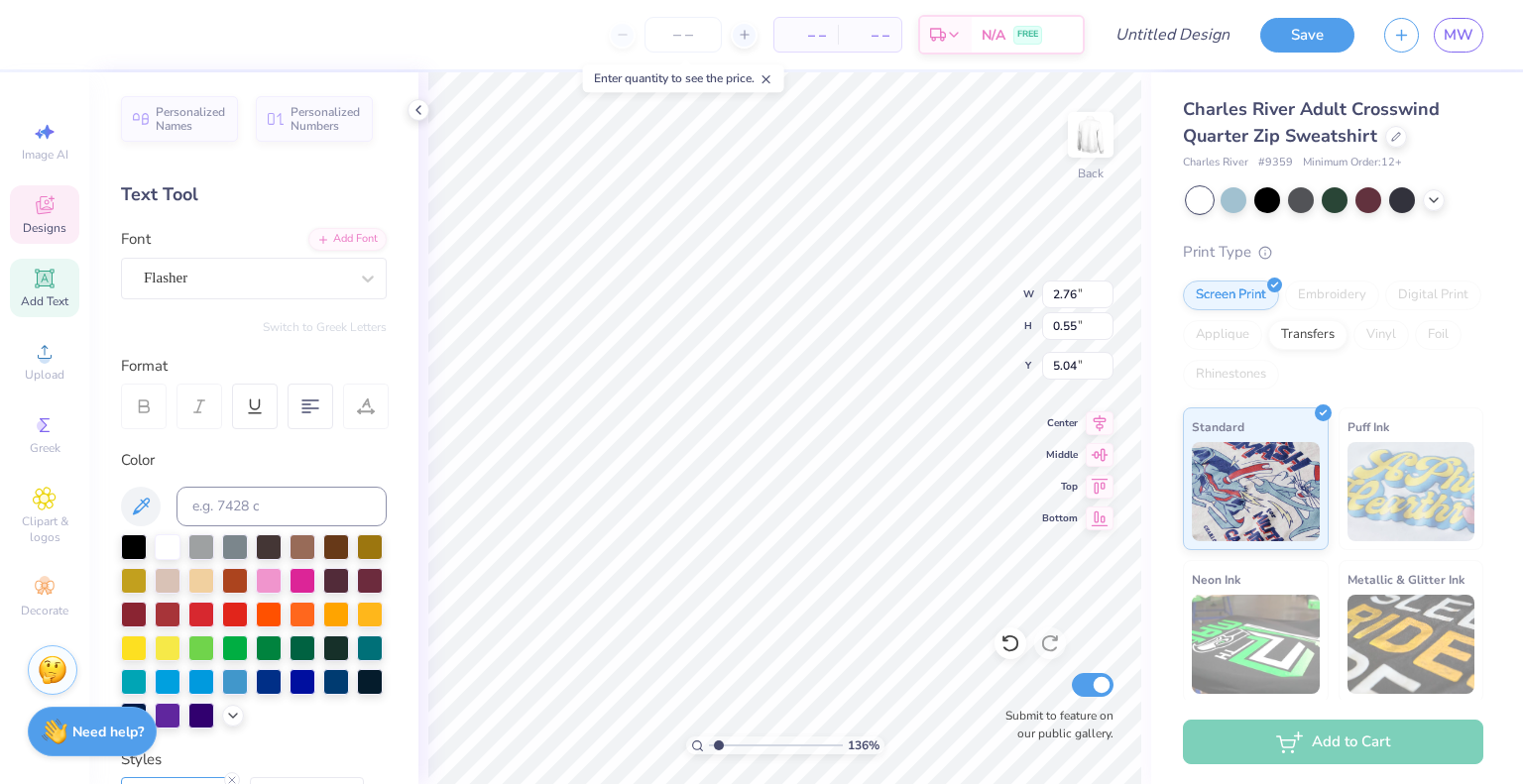 type on "1.50587238401302" 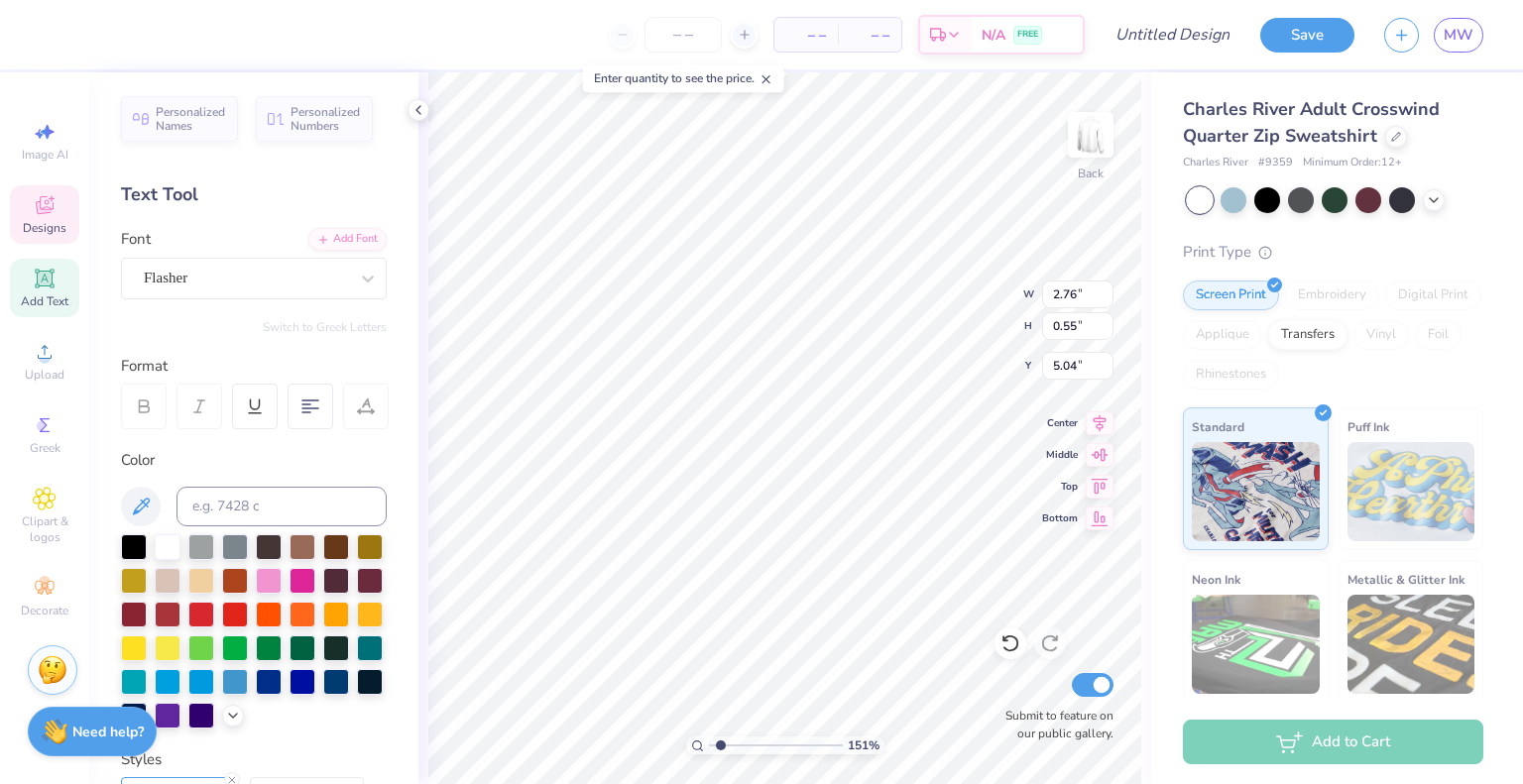 scroll, scrollTop: 16, scrollLeft: 4, axis: both 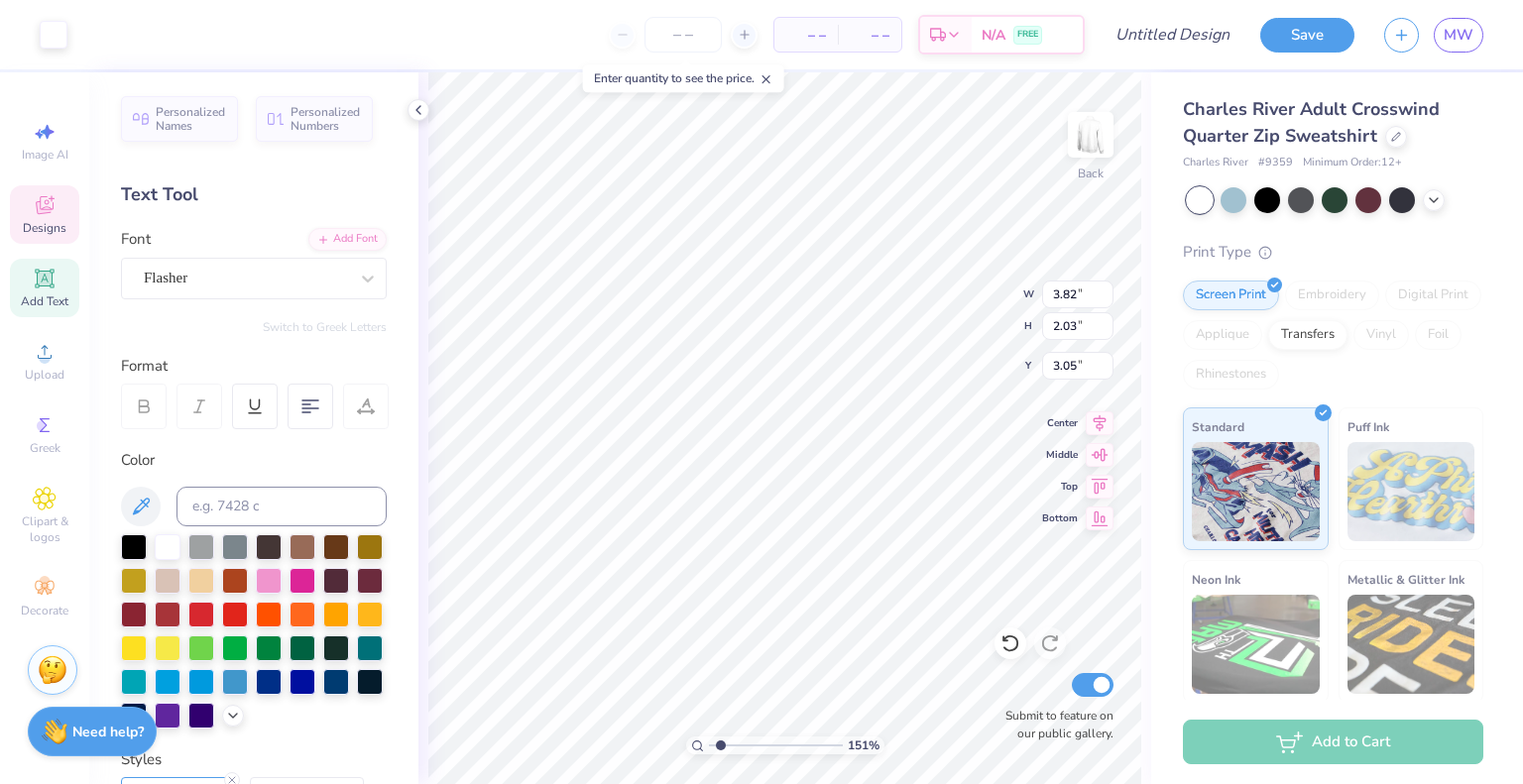 type on "3.82" 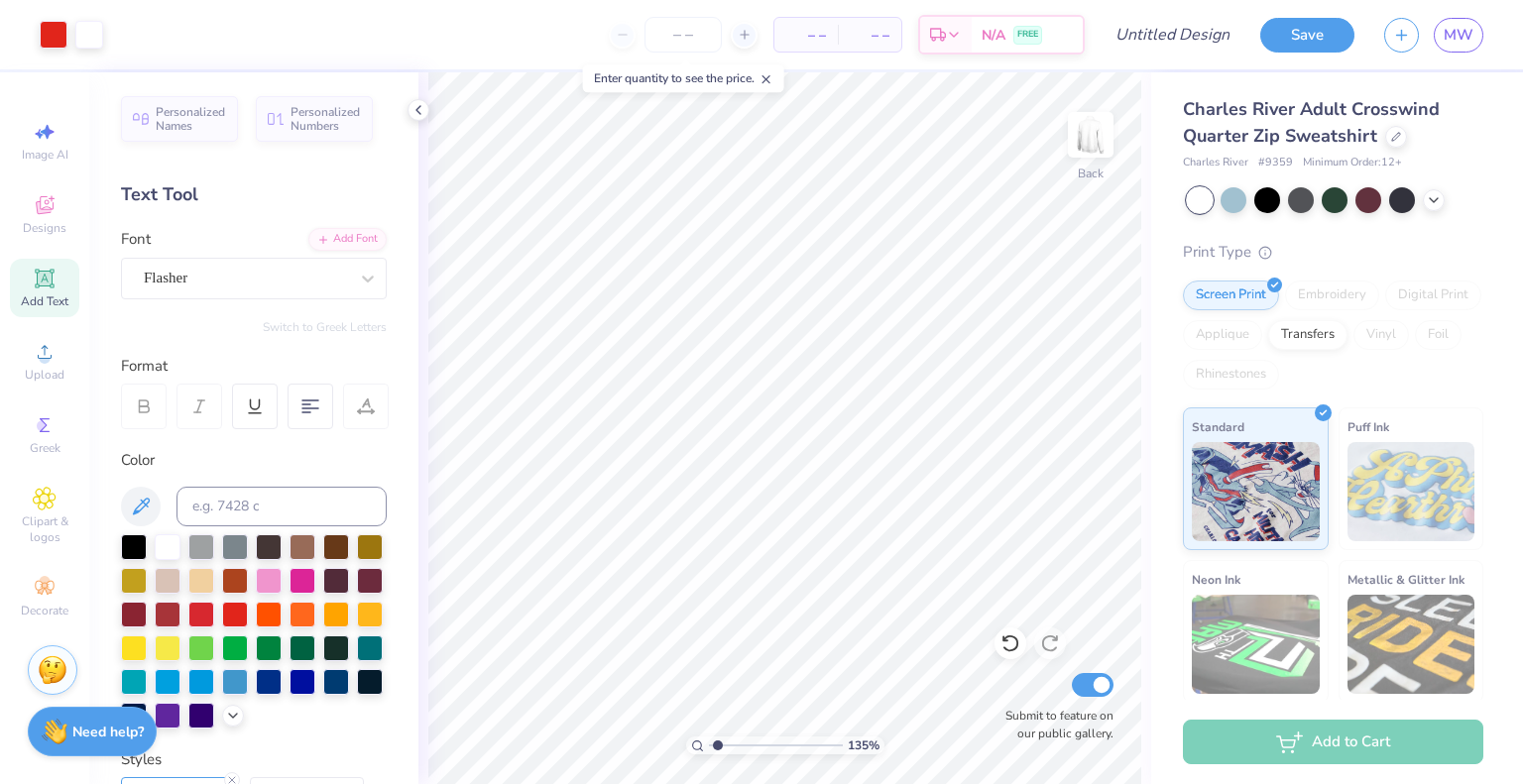 type on "1.34859942414569" 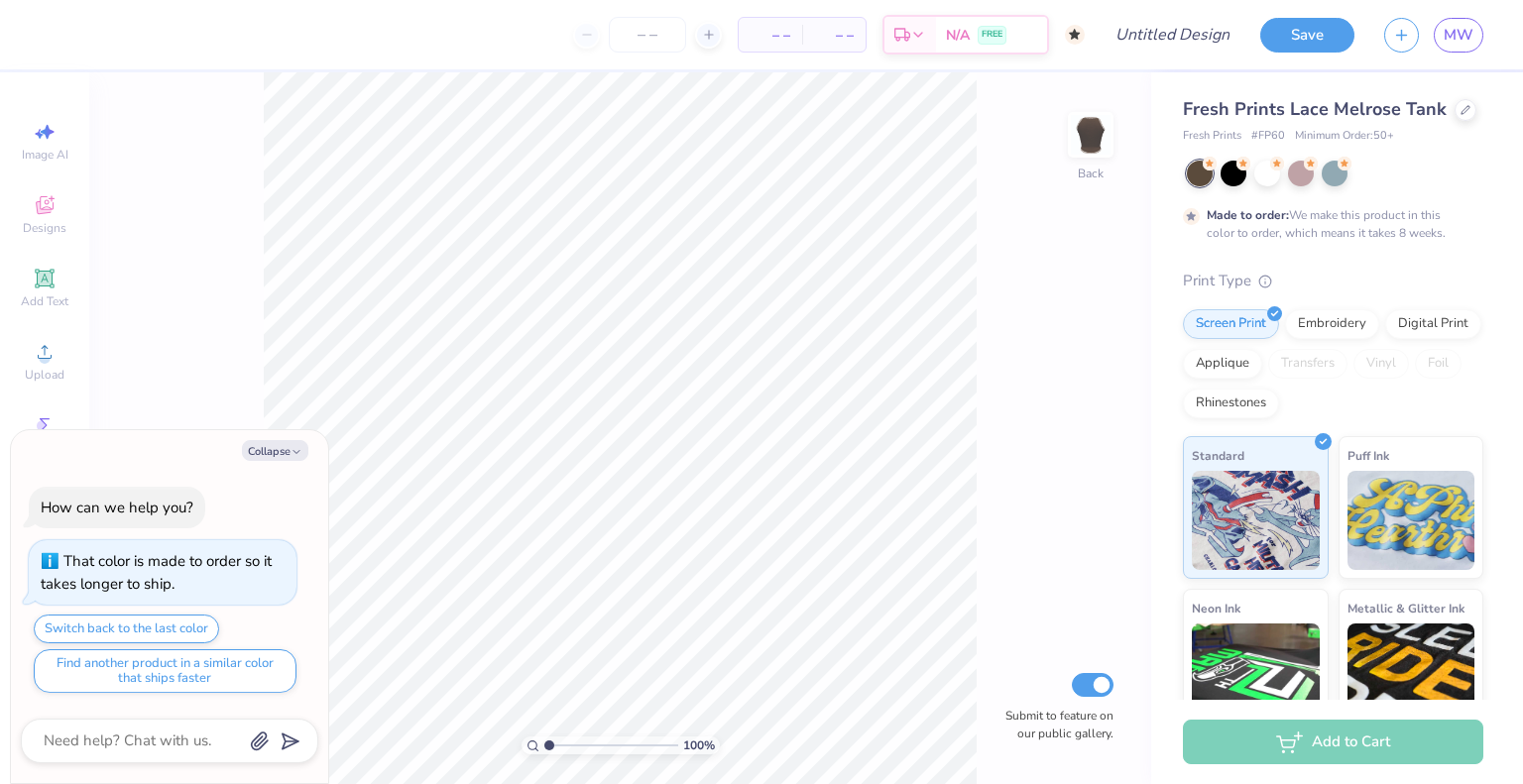 type on "x" 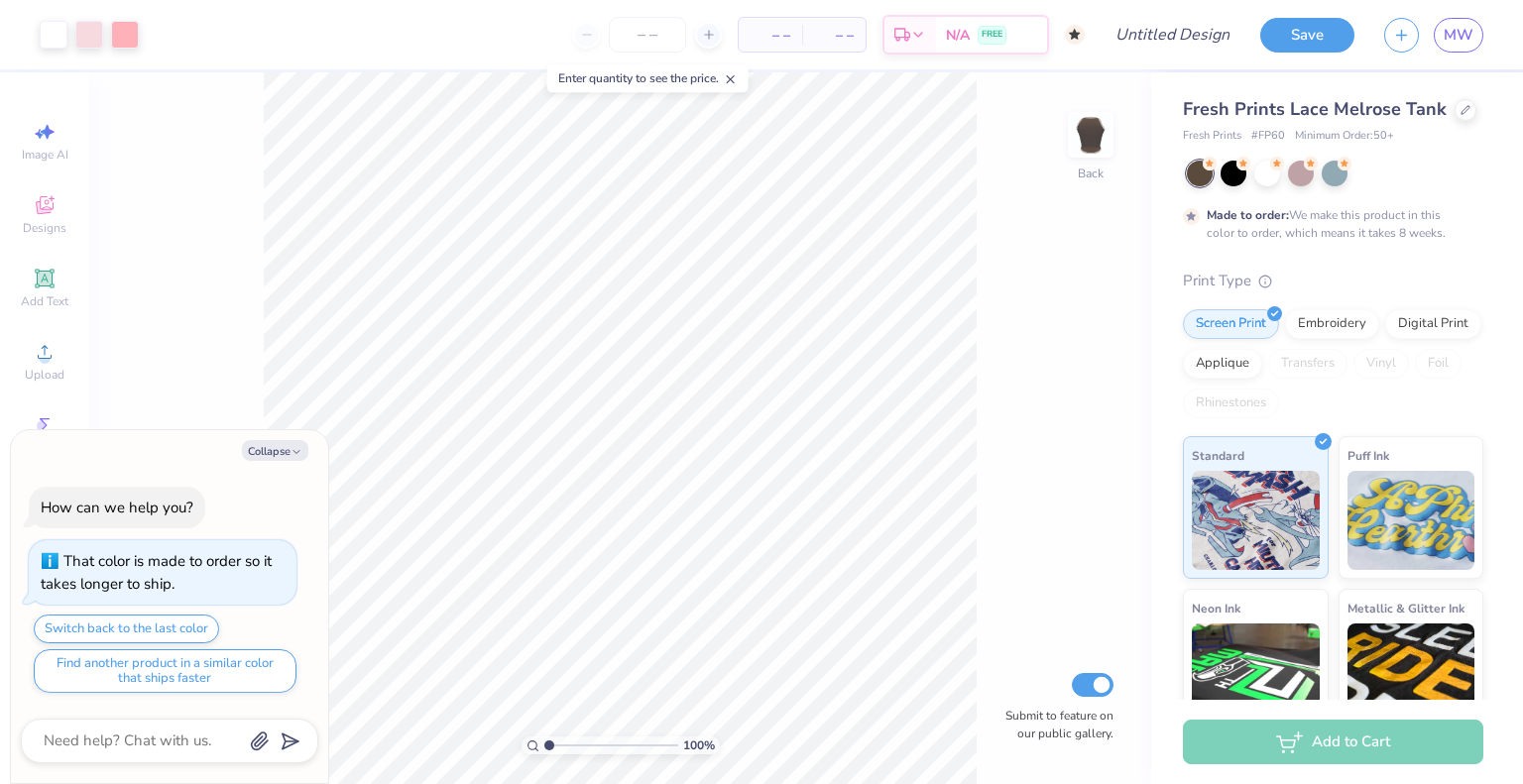 scroll, scrollTop: 0, scrollLeft: 0, axis: both 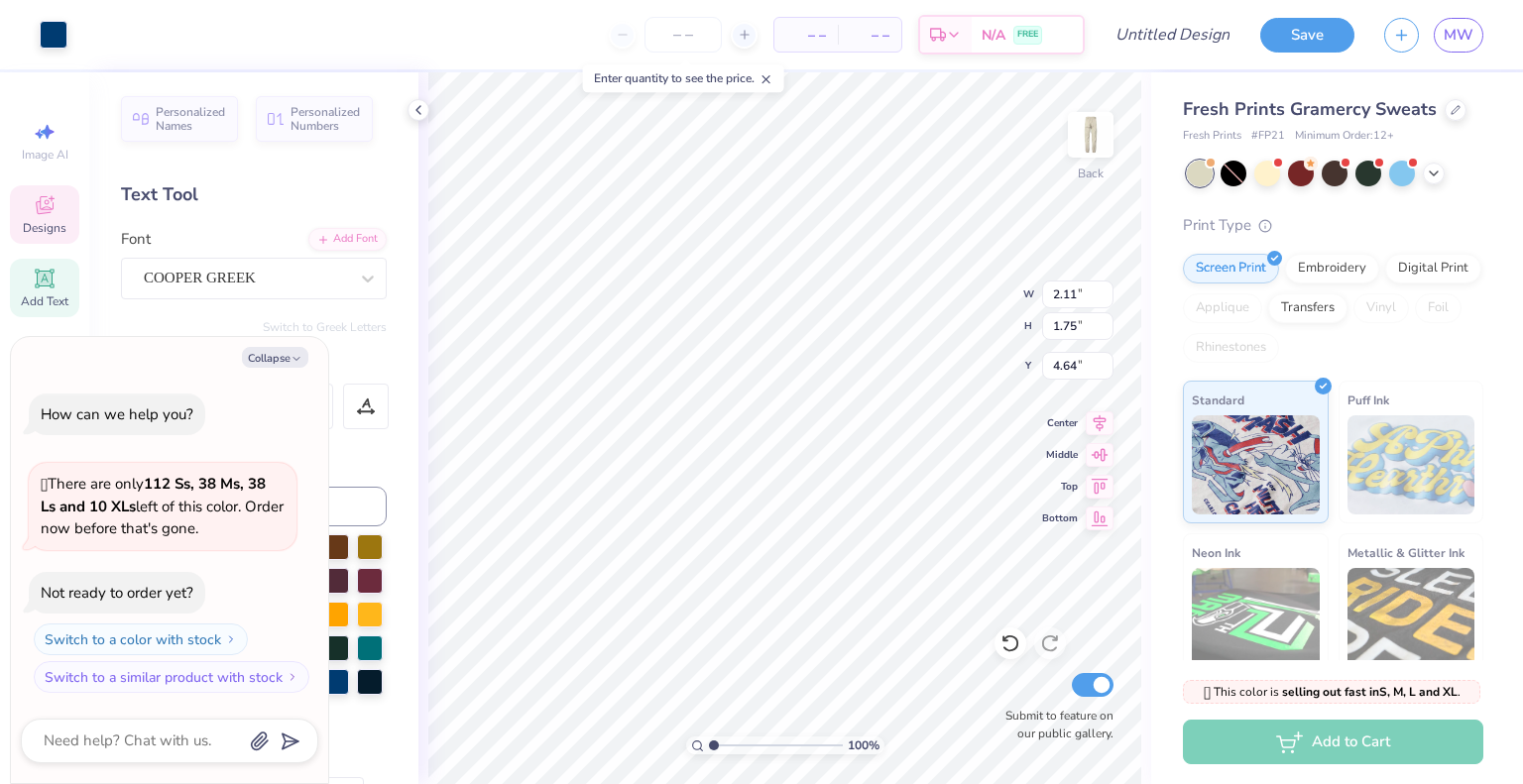 type on "x" 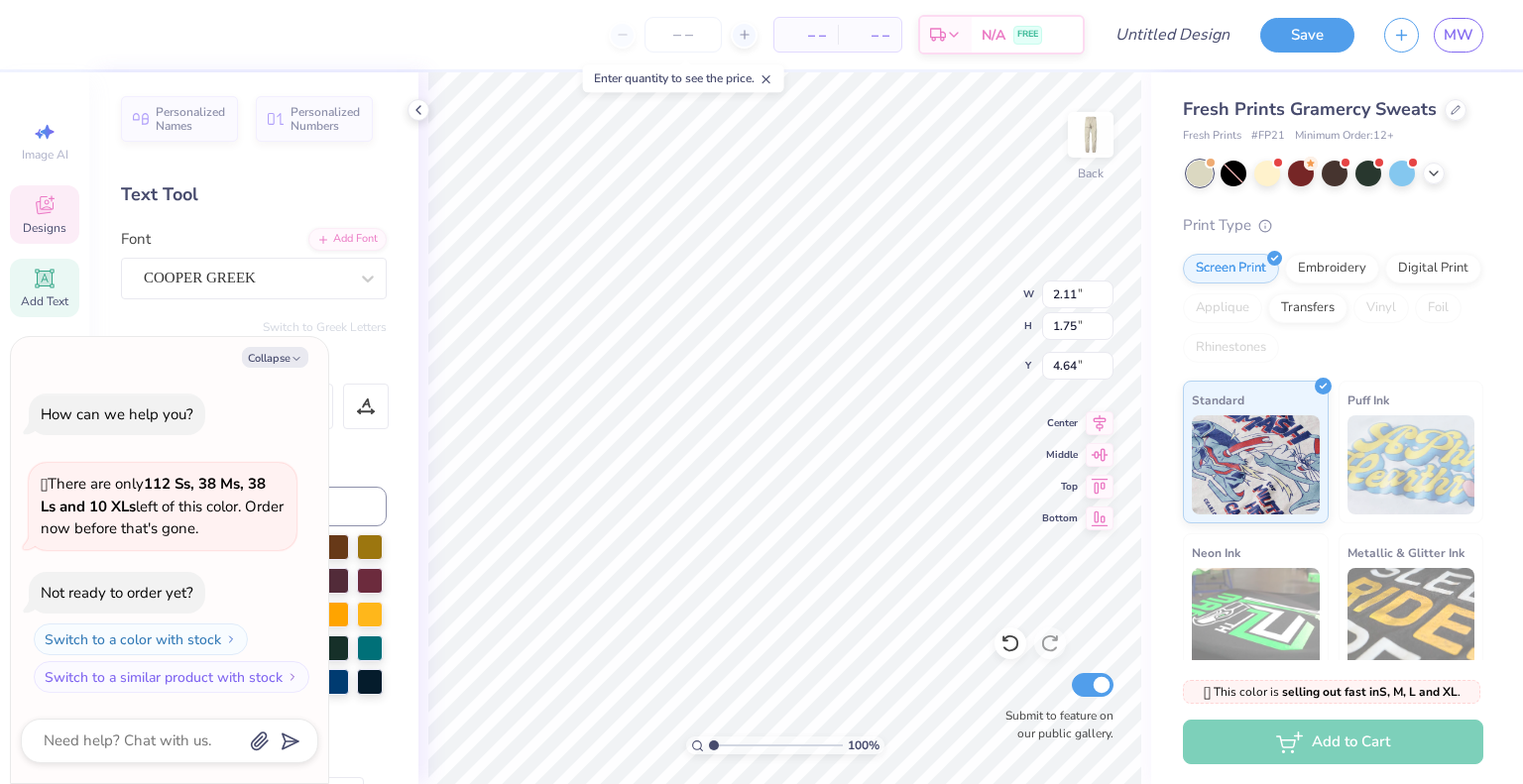 type 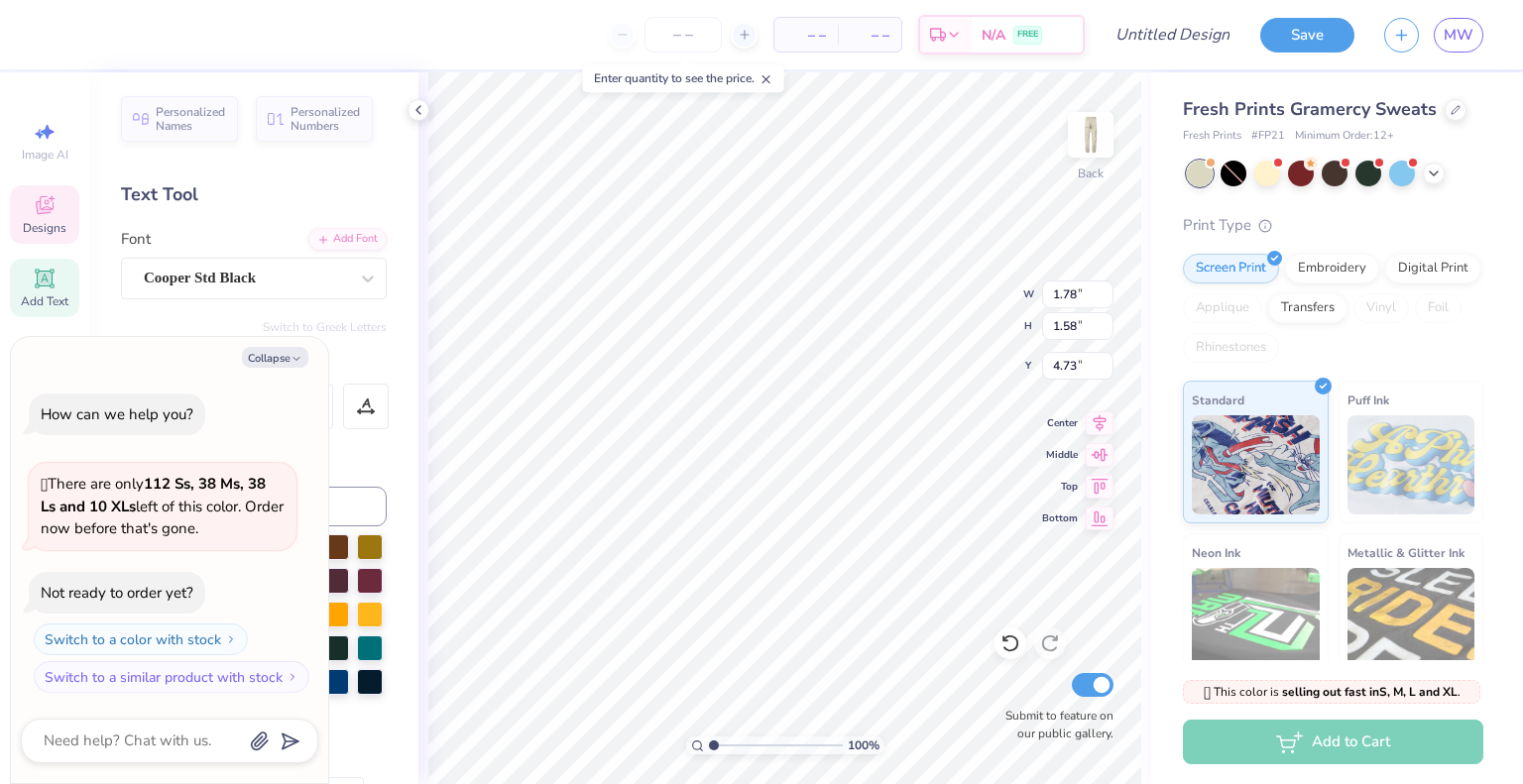 type on "x" 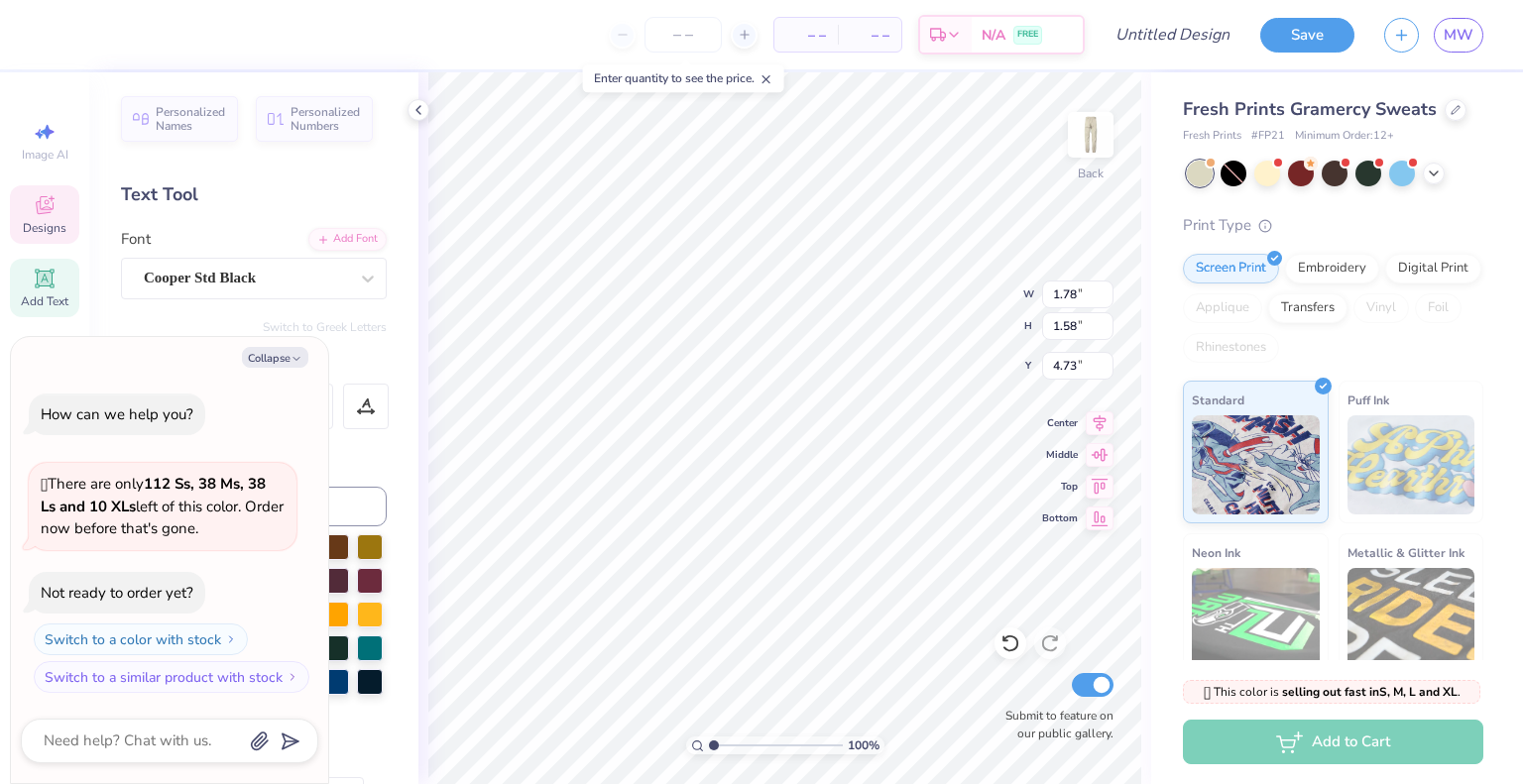 type on "x" 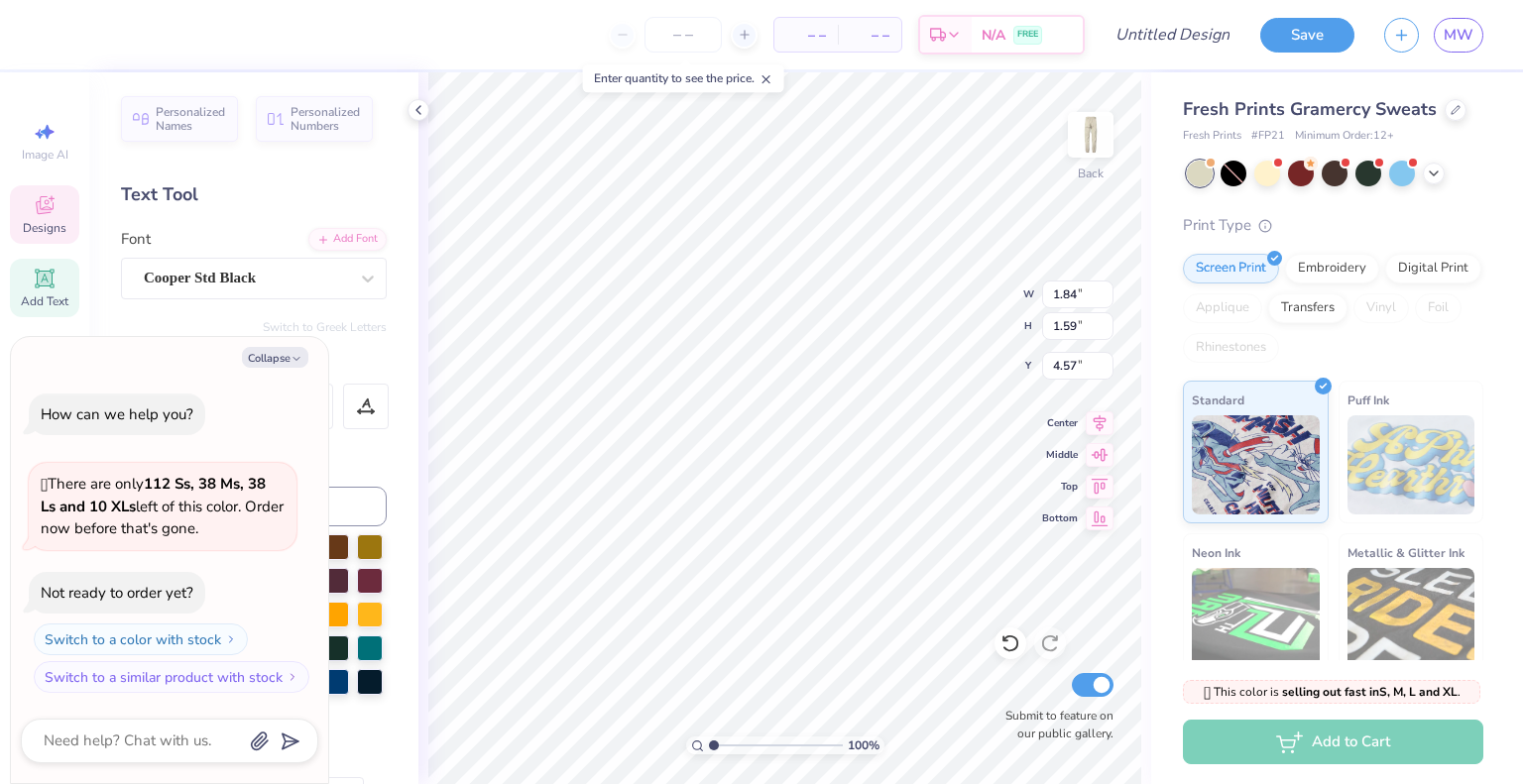 scroll, scrollTop: 16, scrollLeft: 2, axis: both 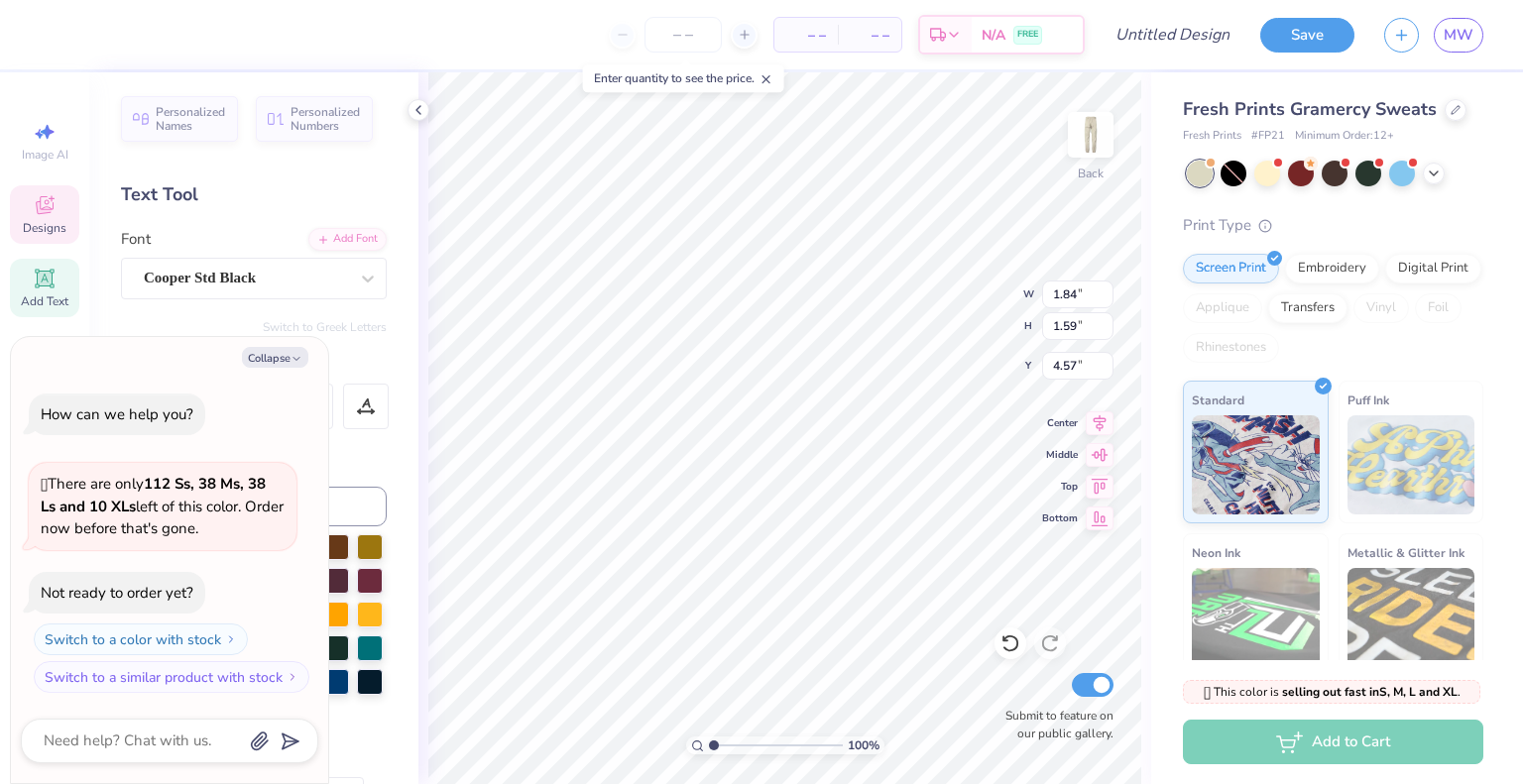 type 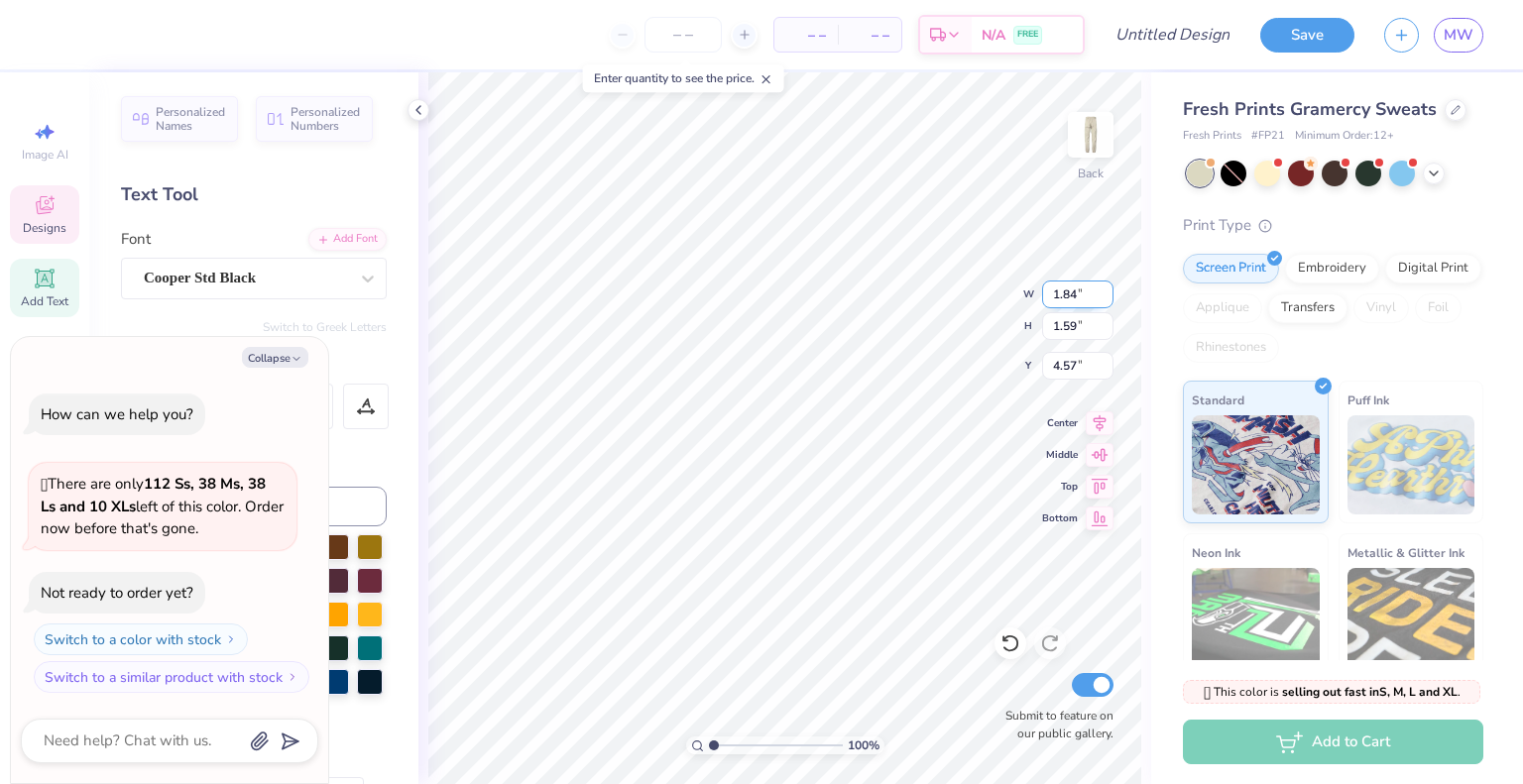 type on "x" 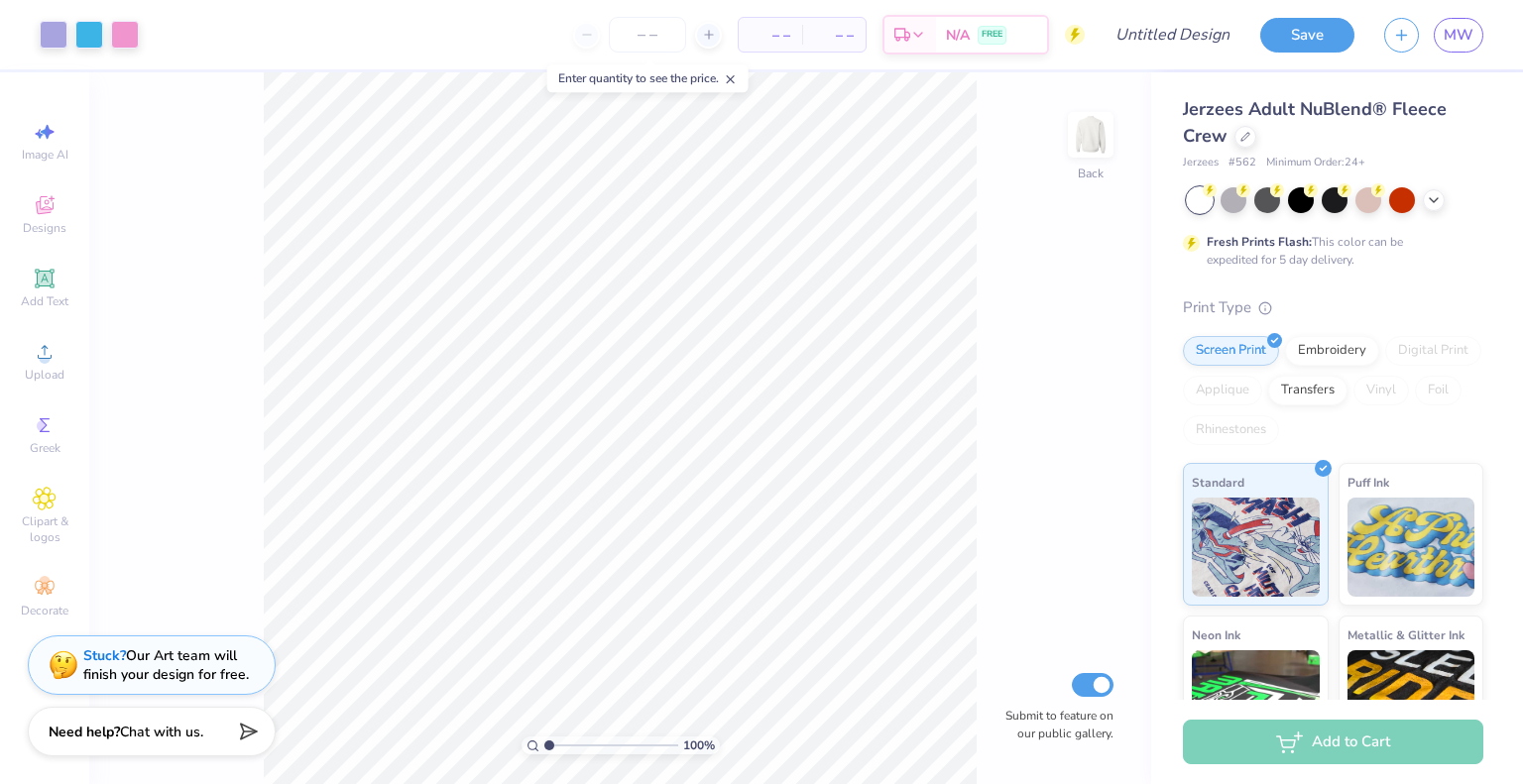 scroll, scrollTop: 0, scrollLeft: 0, axis: both 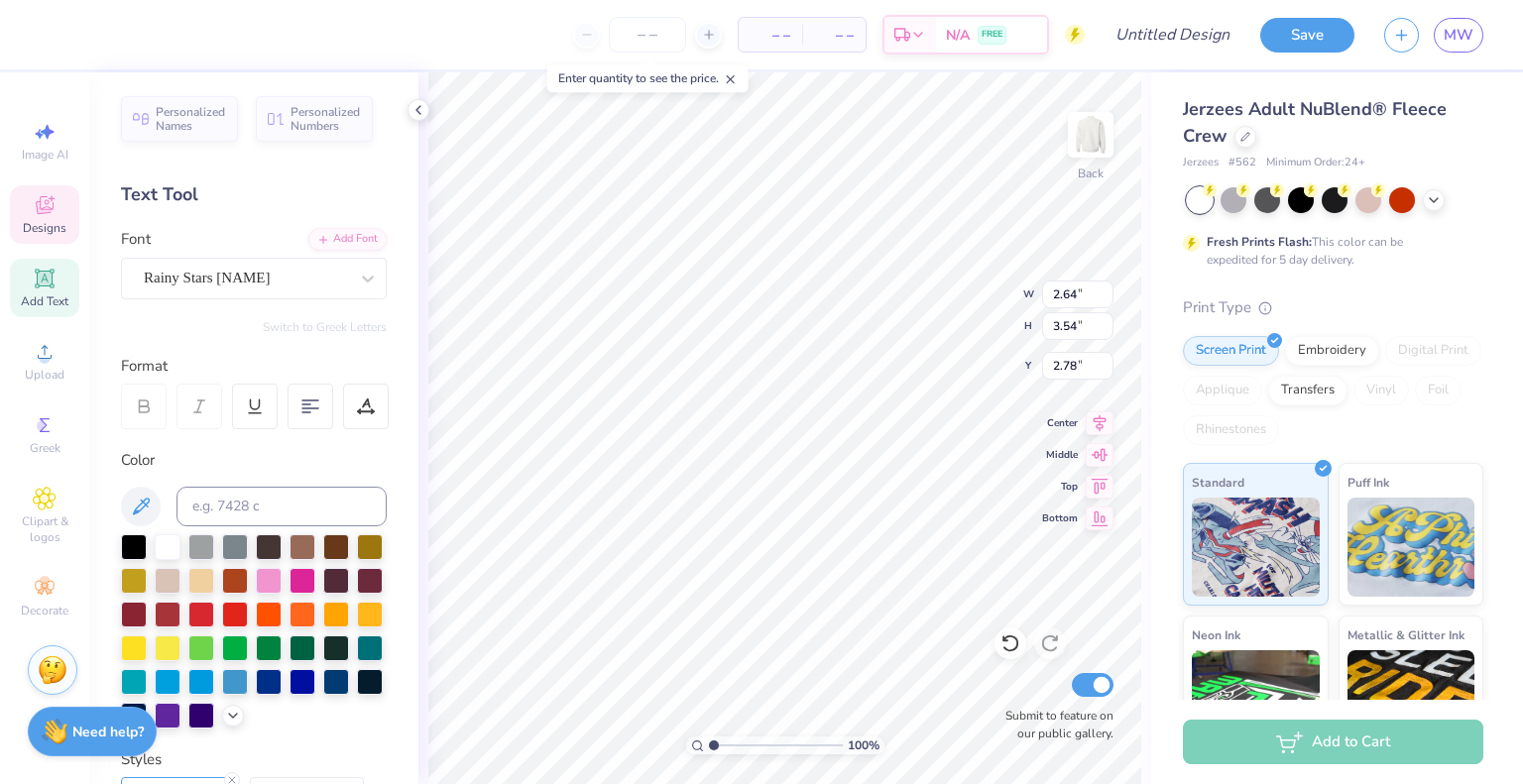 type on "U" 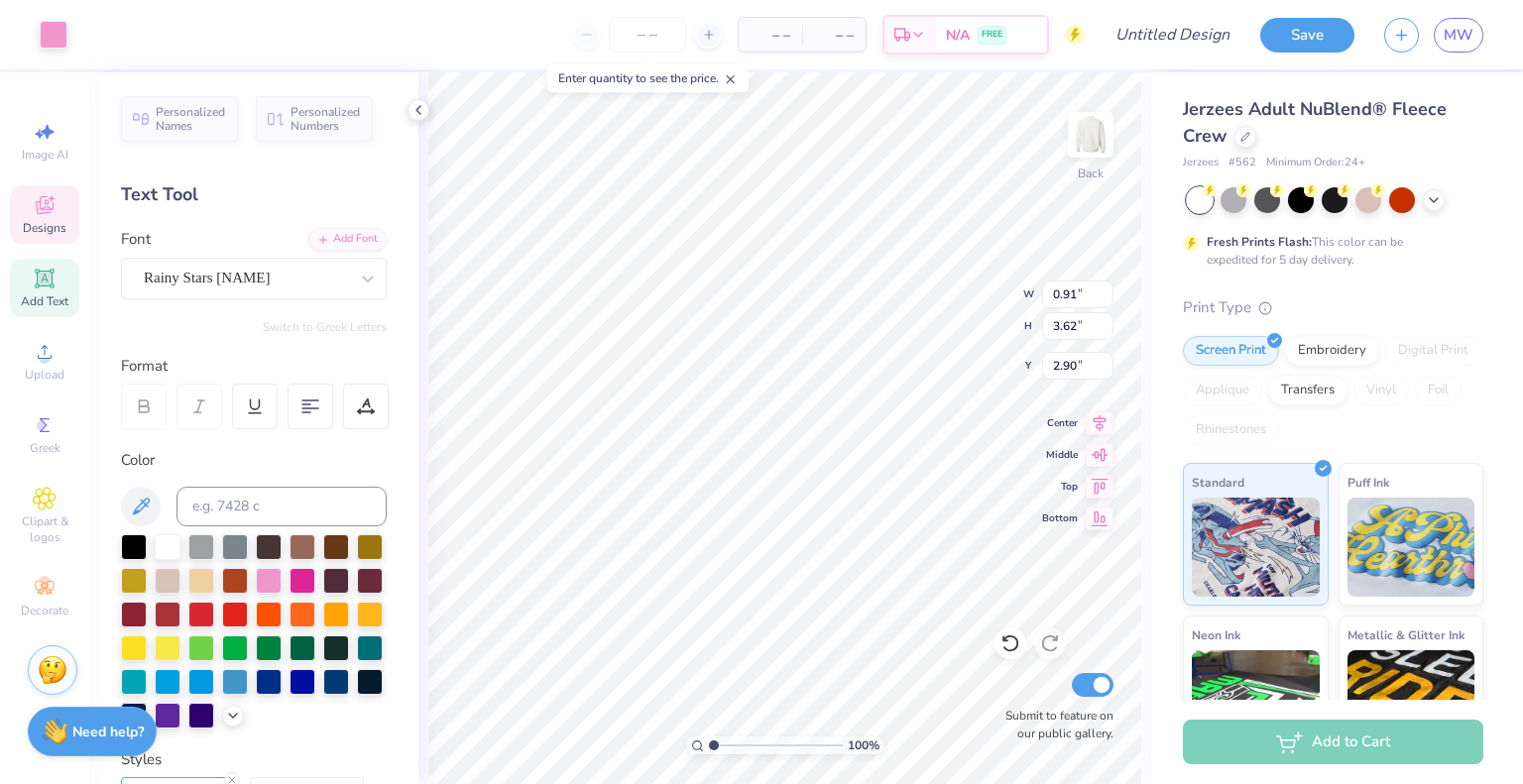 scroll, scrollTop: 16, scrollLeft: 2, axis: both 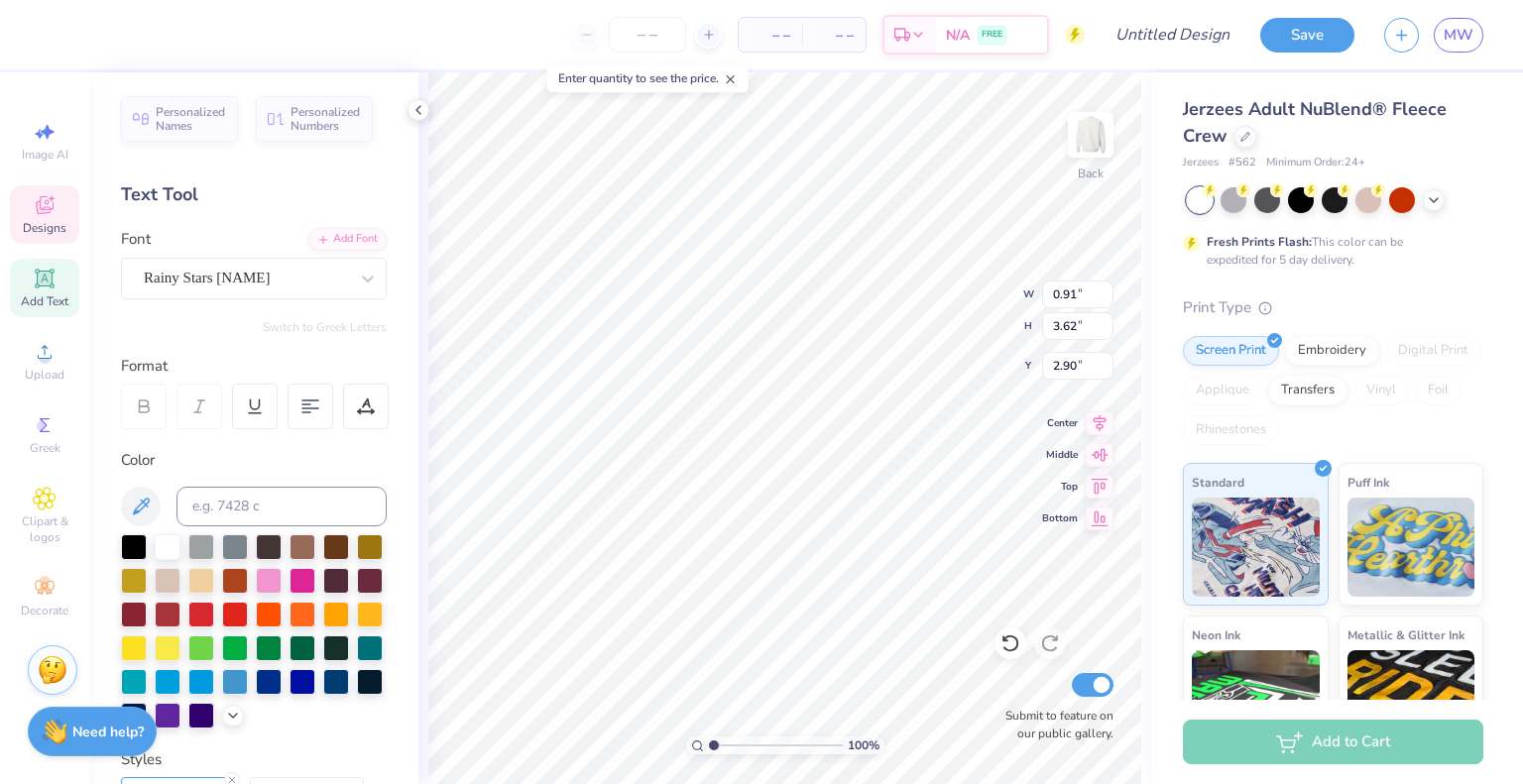 type on "N" 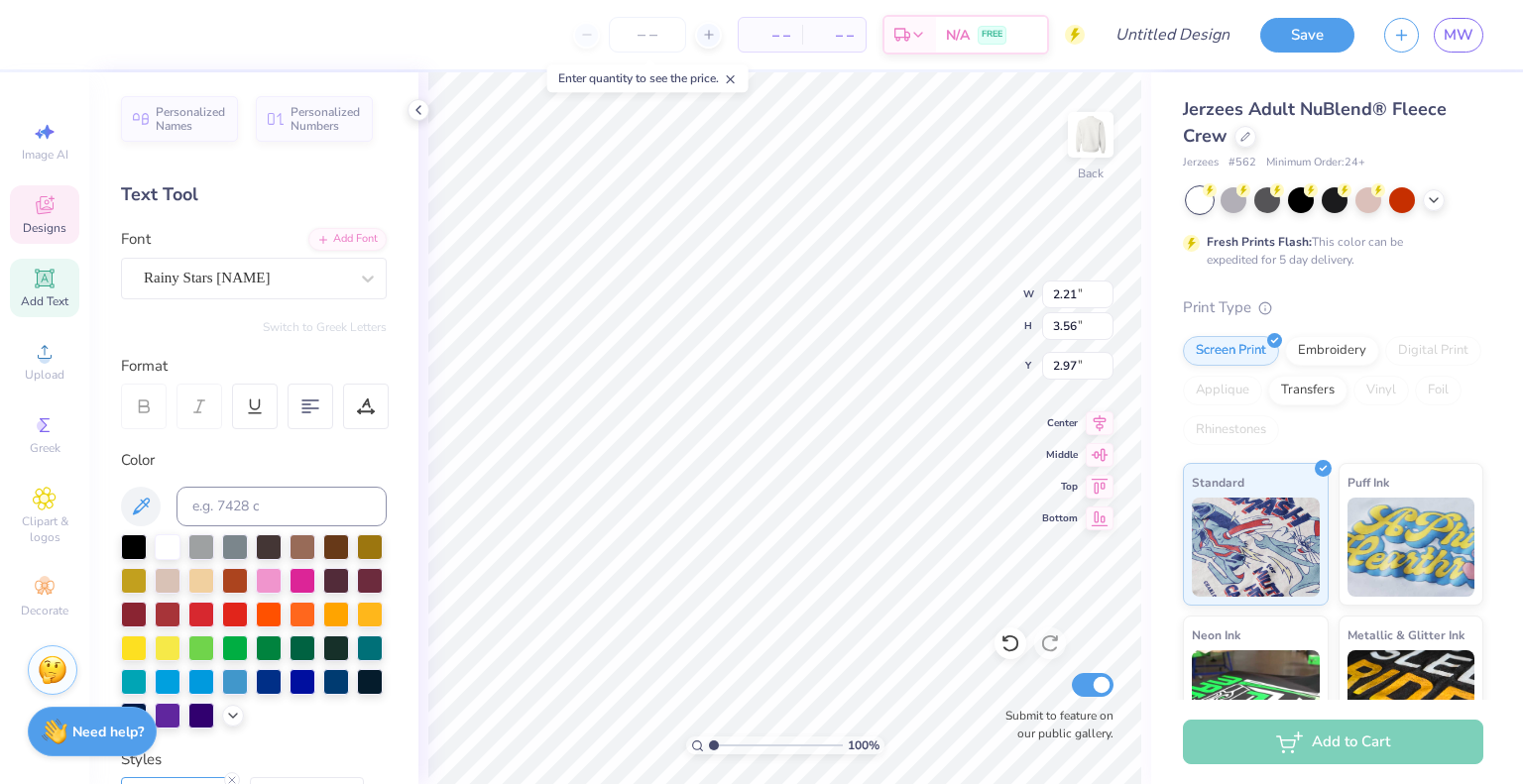 type on "2.21" 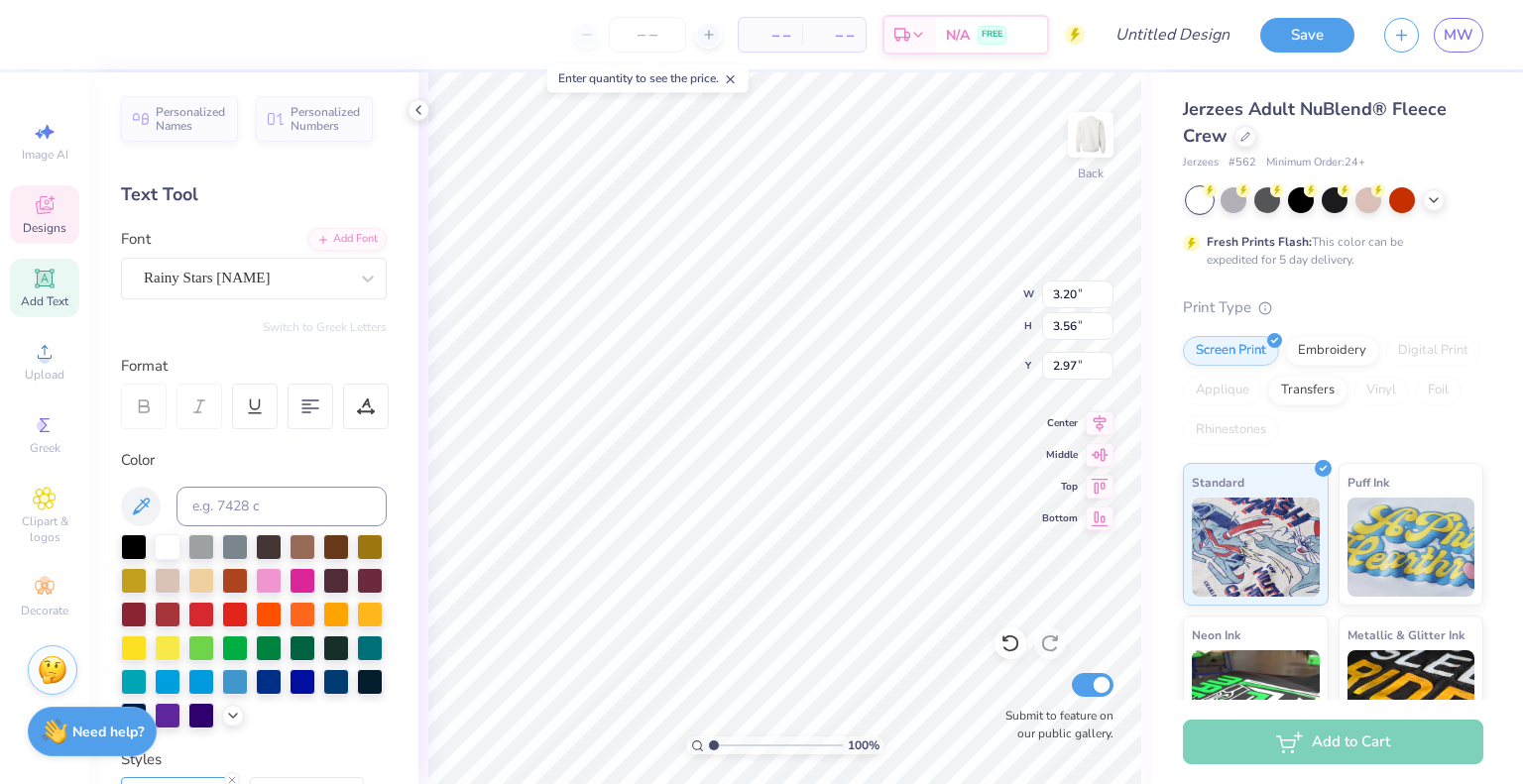 type on "3.80" 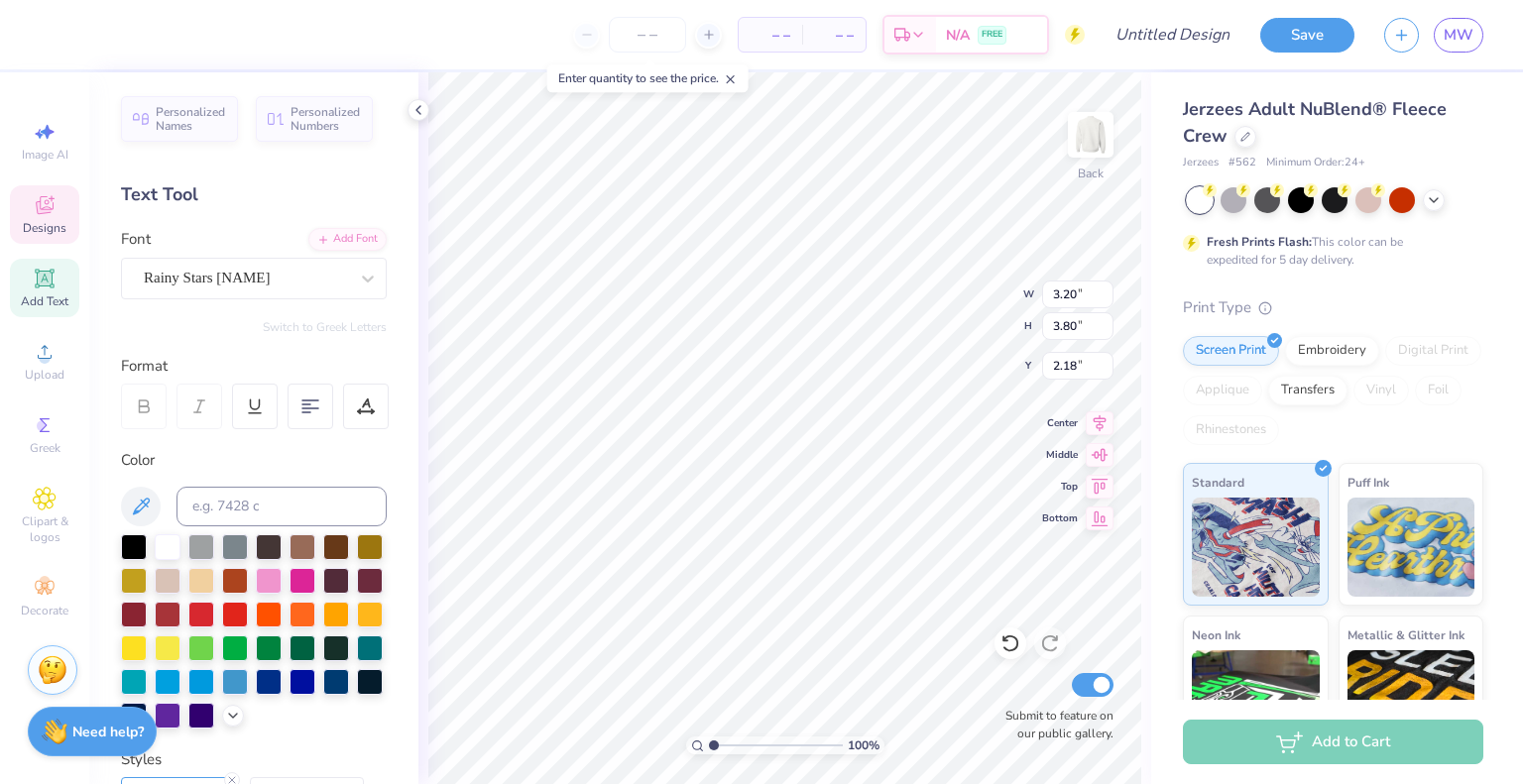 scroll, scrollTop: 16, scrollLeft: 2, axis: both 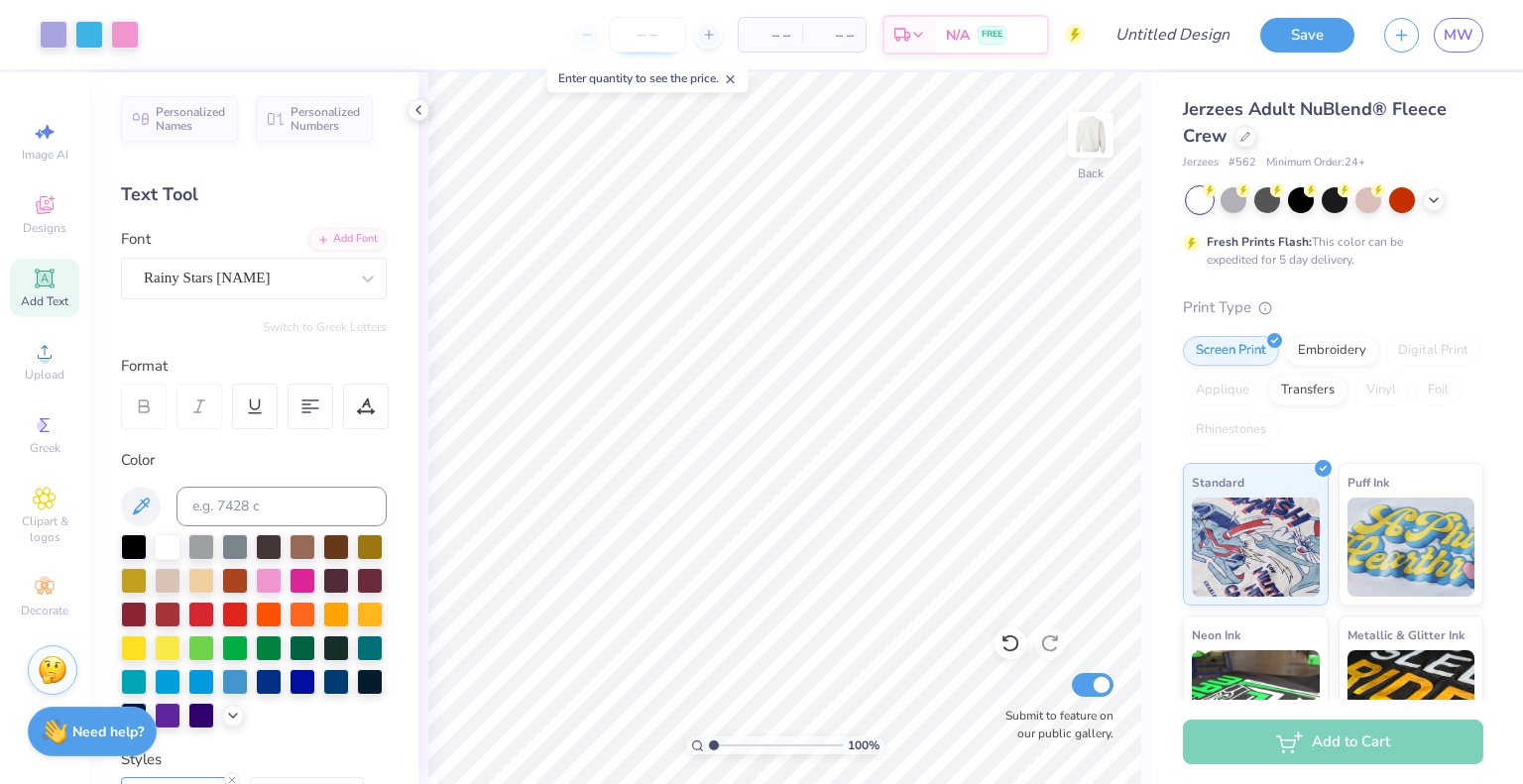 click at bounding box center (647, 35) 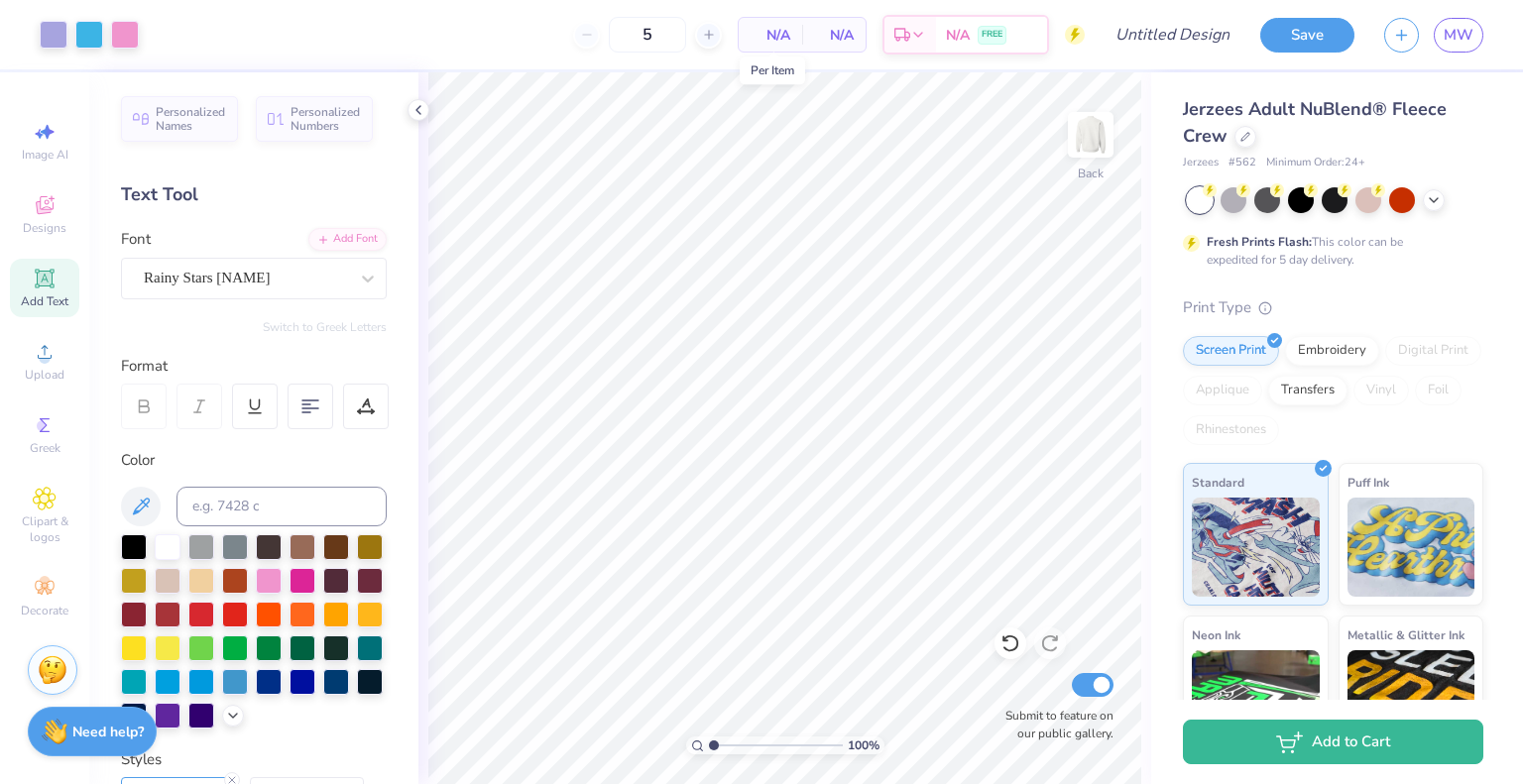 type on "12" 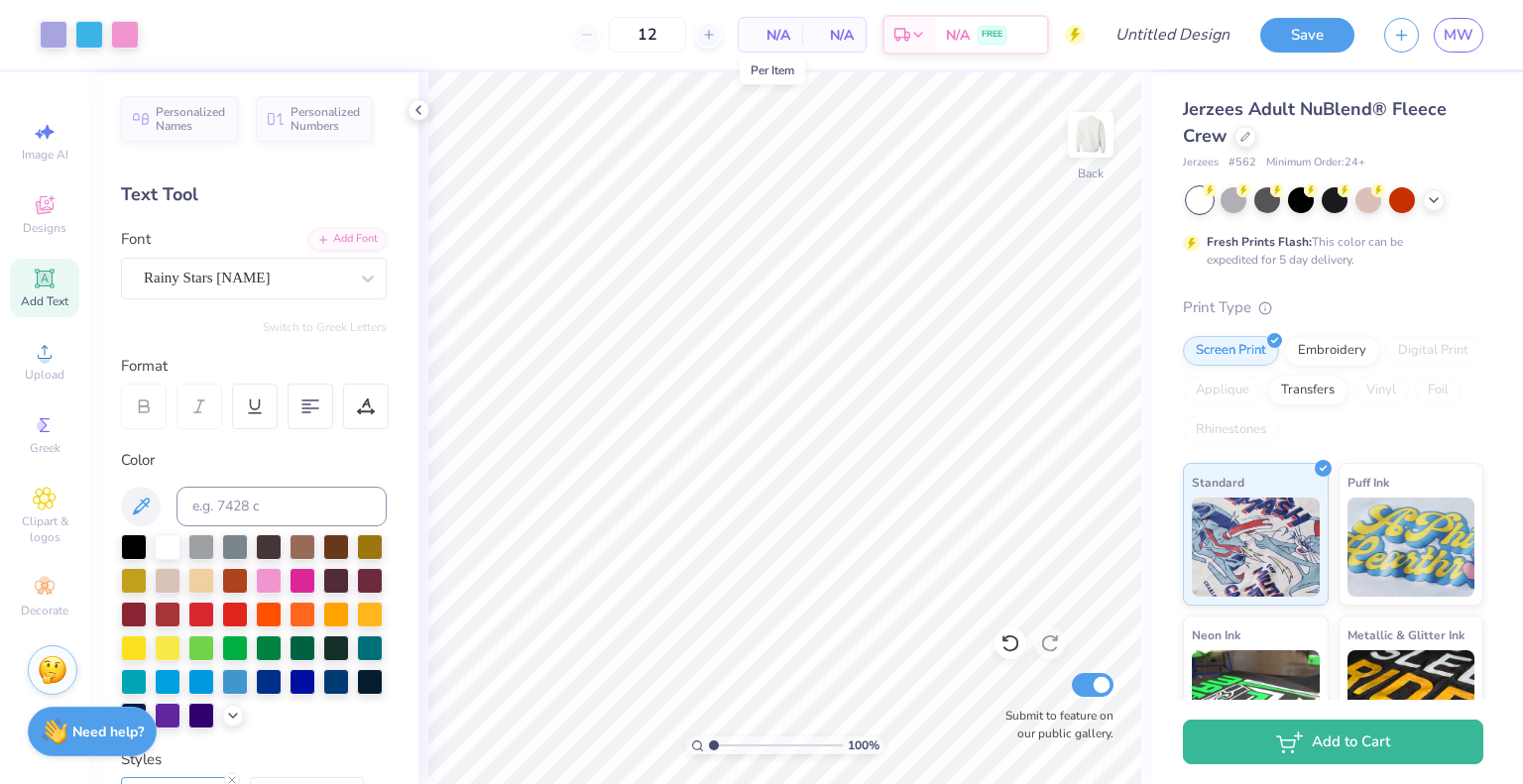 click on "N/A" at bounding box center [770, 35] 